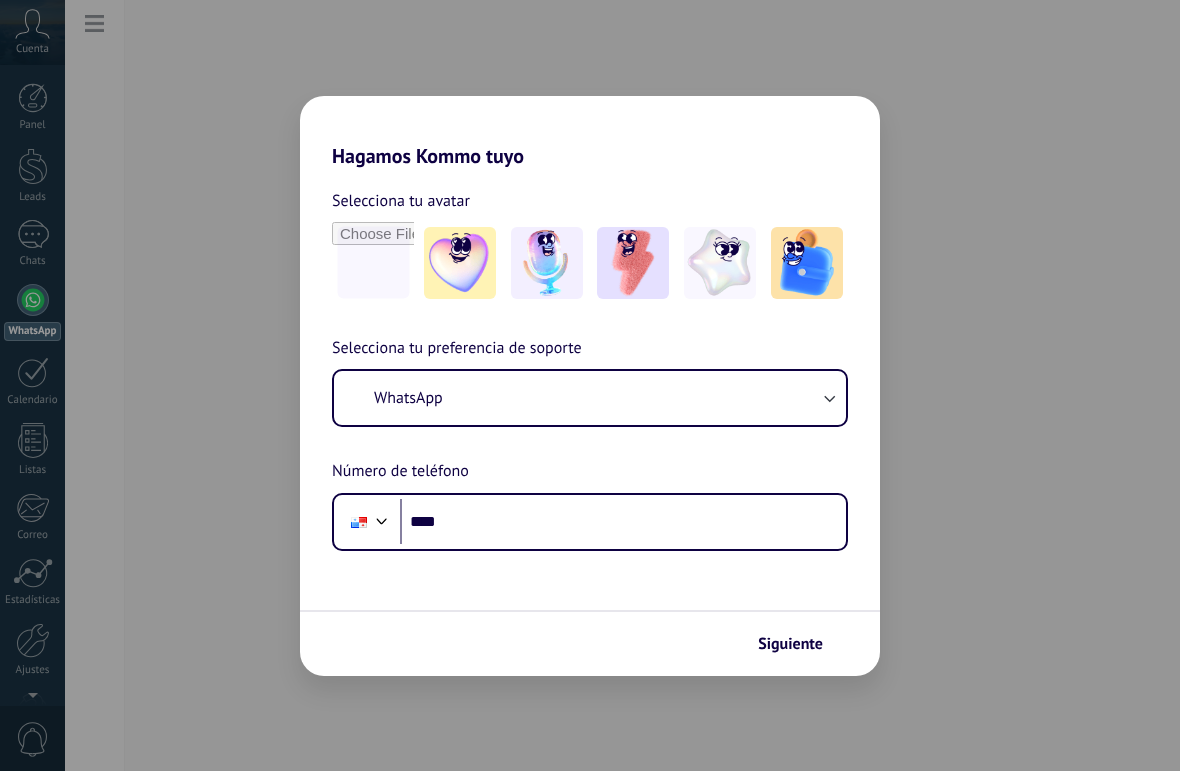 scroll, scrollTop: 0, scrollLeft: 0, axis: both 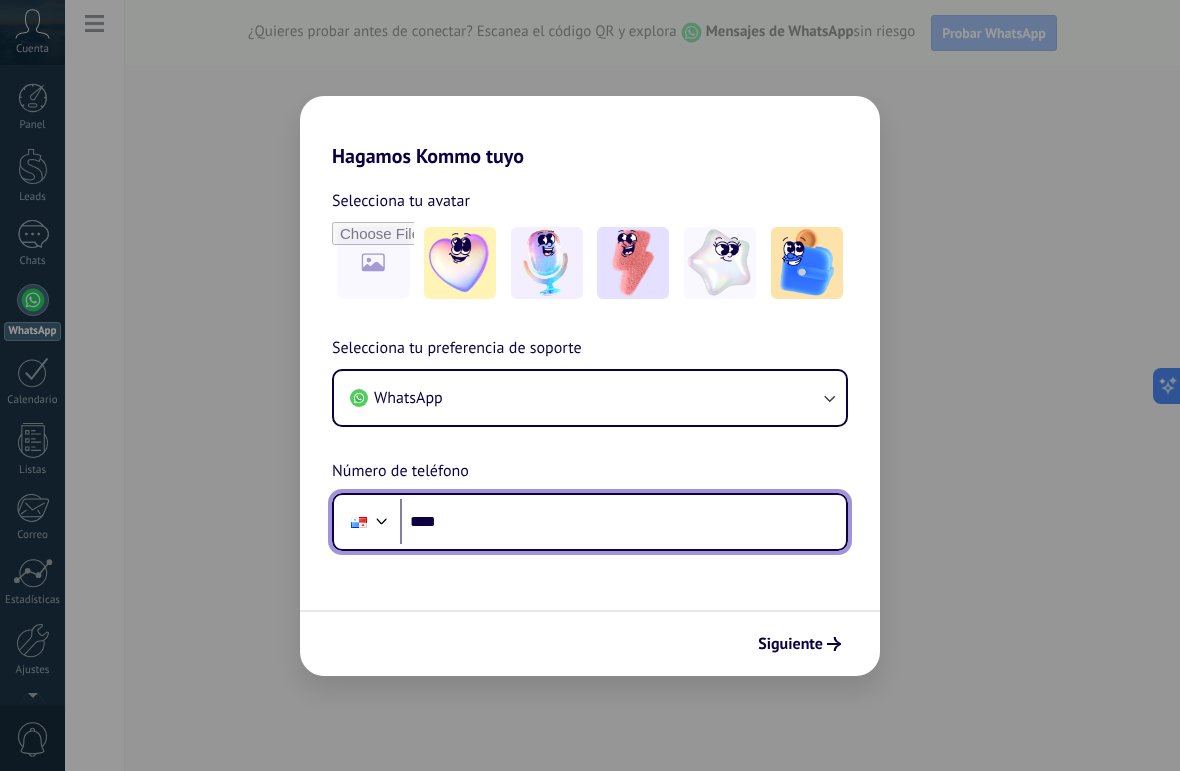 click on "****" at bounding box center (623, 522) 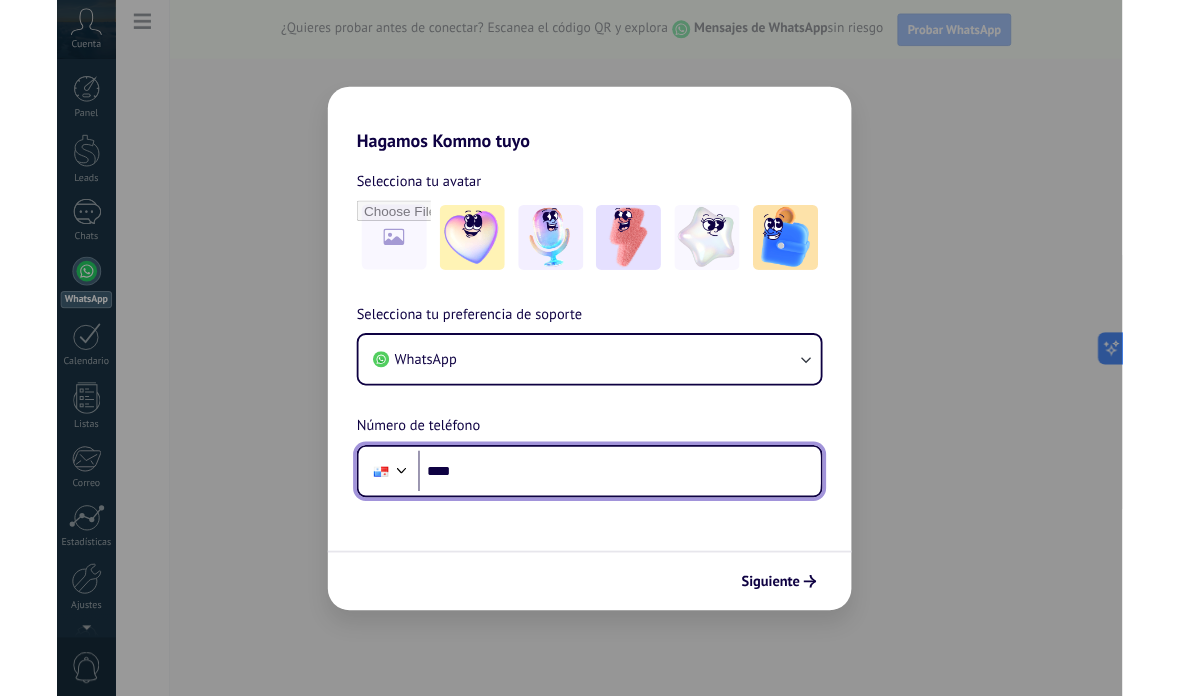 scroll, scrollTop: 0, scrollLeft: 0, axis: both 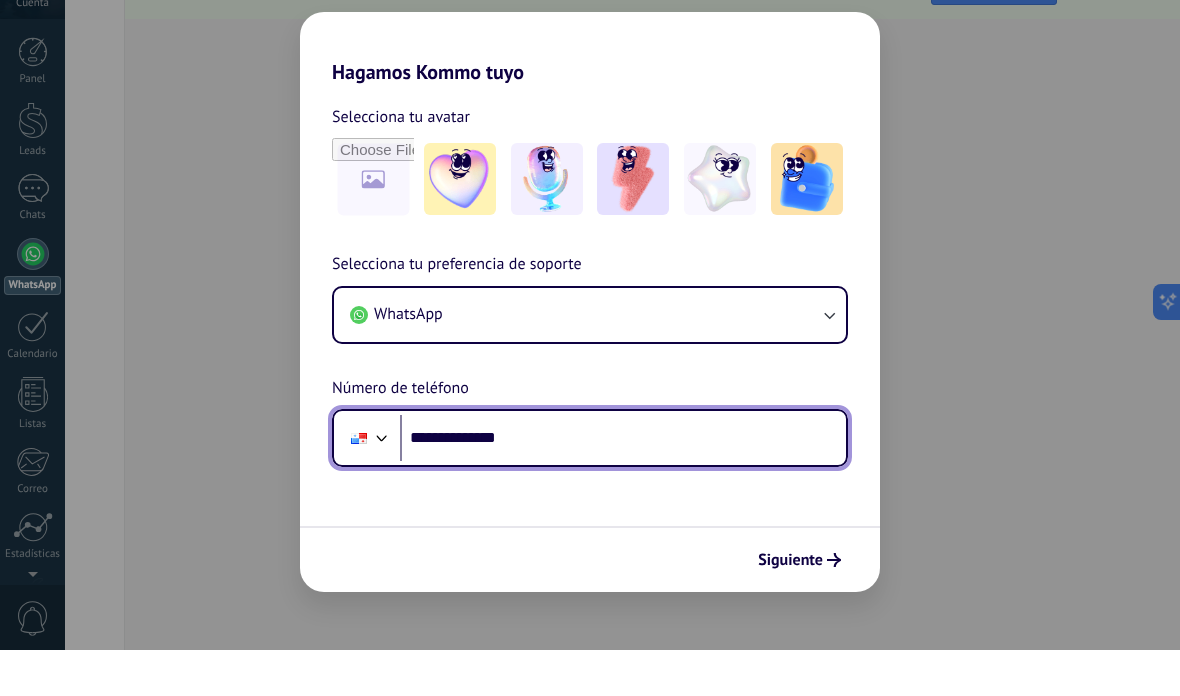 type on "**********" 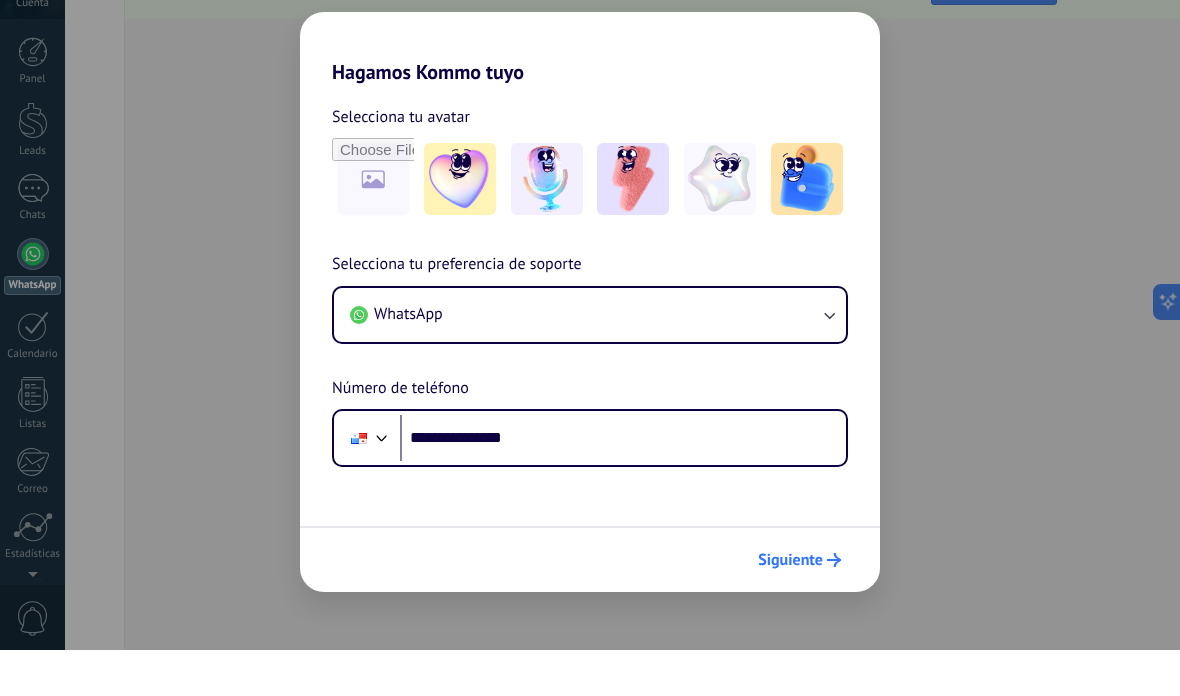 click on "Siguiente" at bounding box center [799, 606] 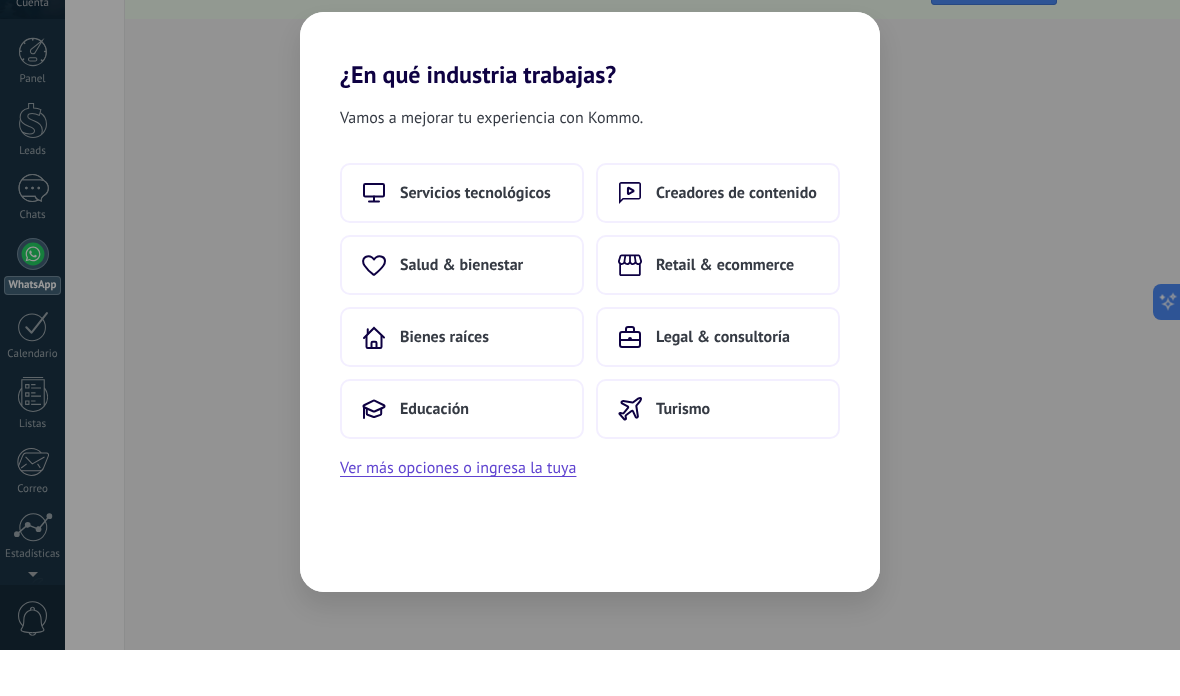 scroll, scrollTop: 0, scrollLeft: 0, axis: both 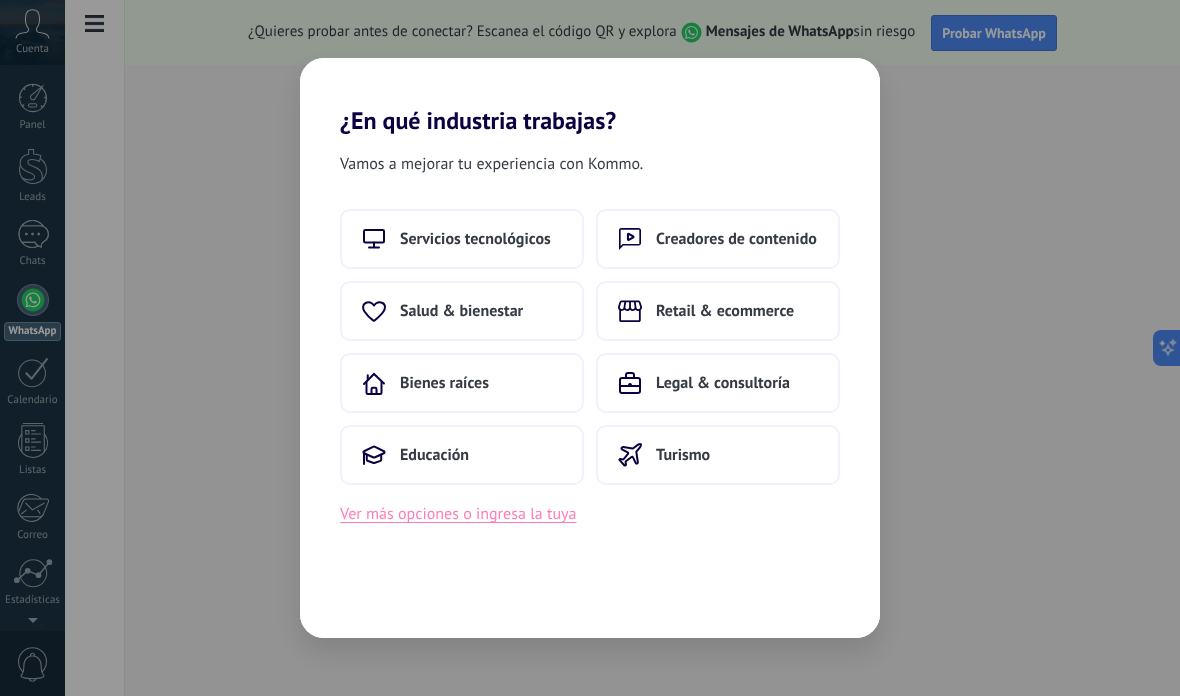 click on "Ver más opciones o ingresa la tuya" at bounding box center (458, 514) 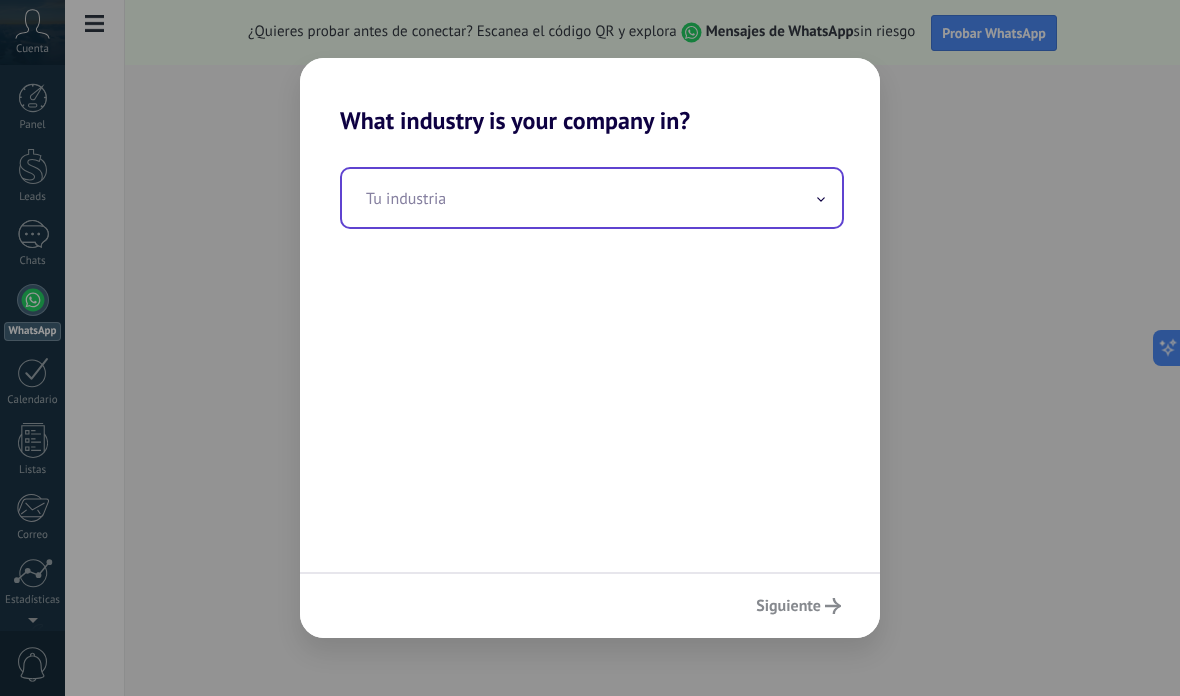 click at bounding box center [592, 198] 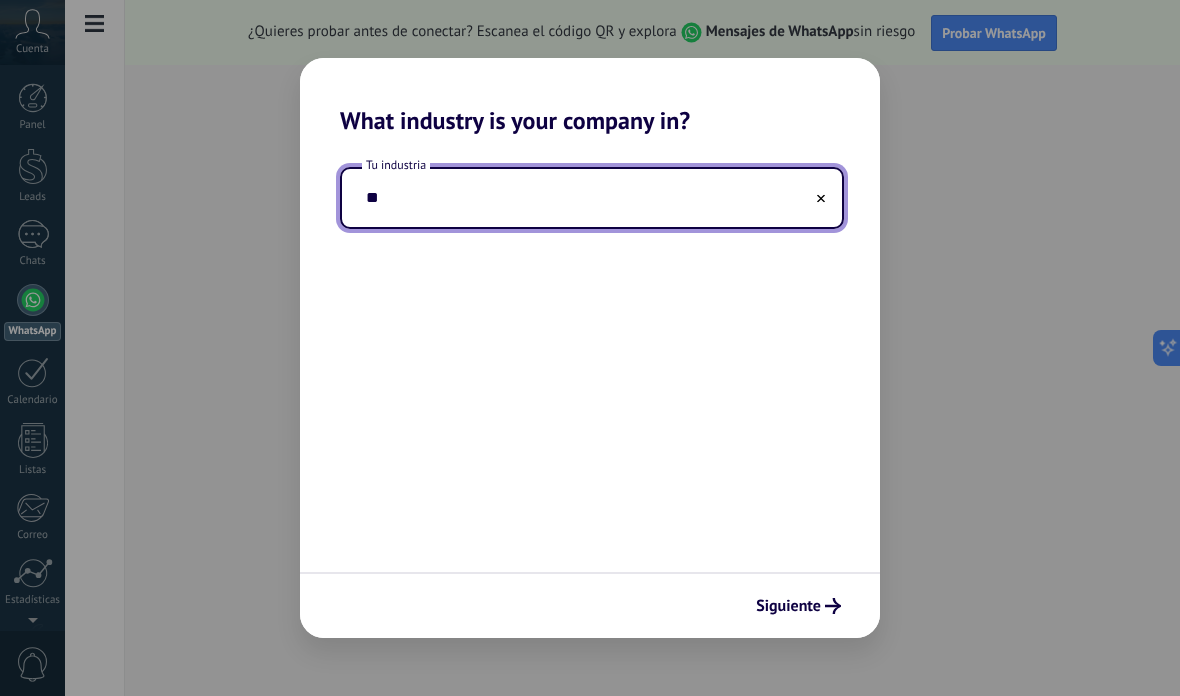 type on "*" 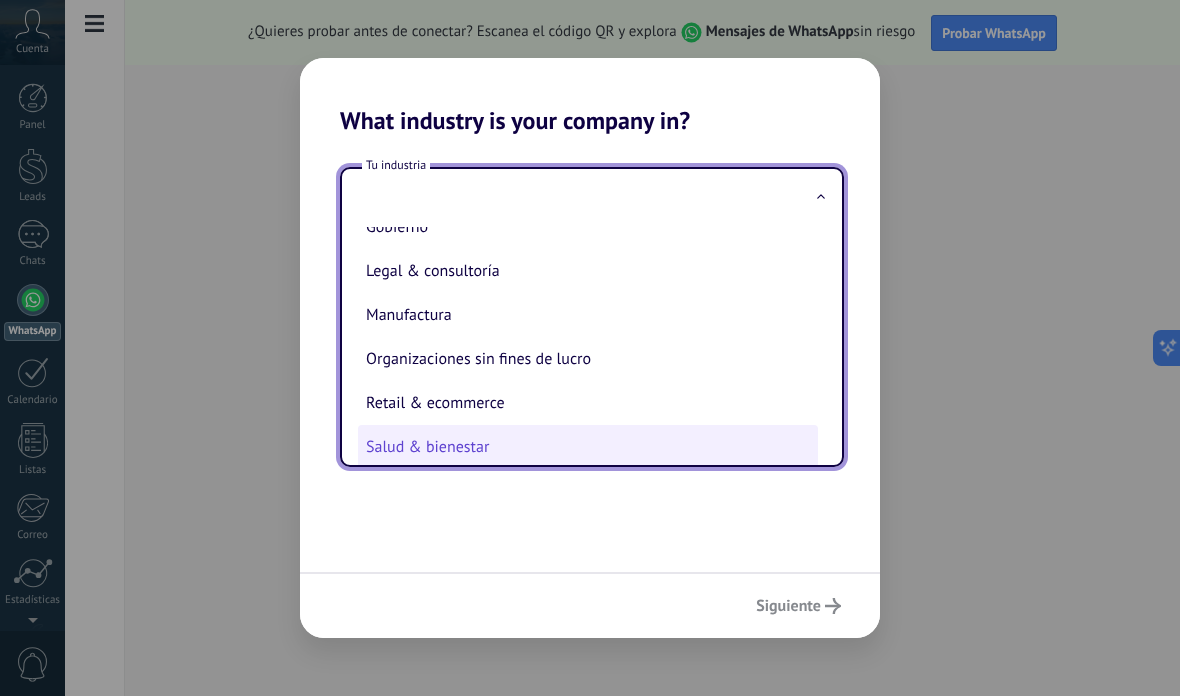 scroll, scrollTop: 490, scrollLeft: 0, axis: vertical 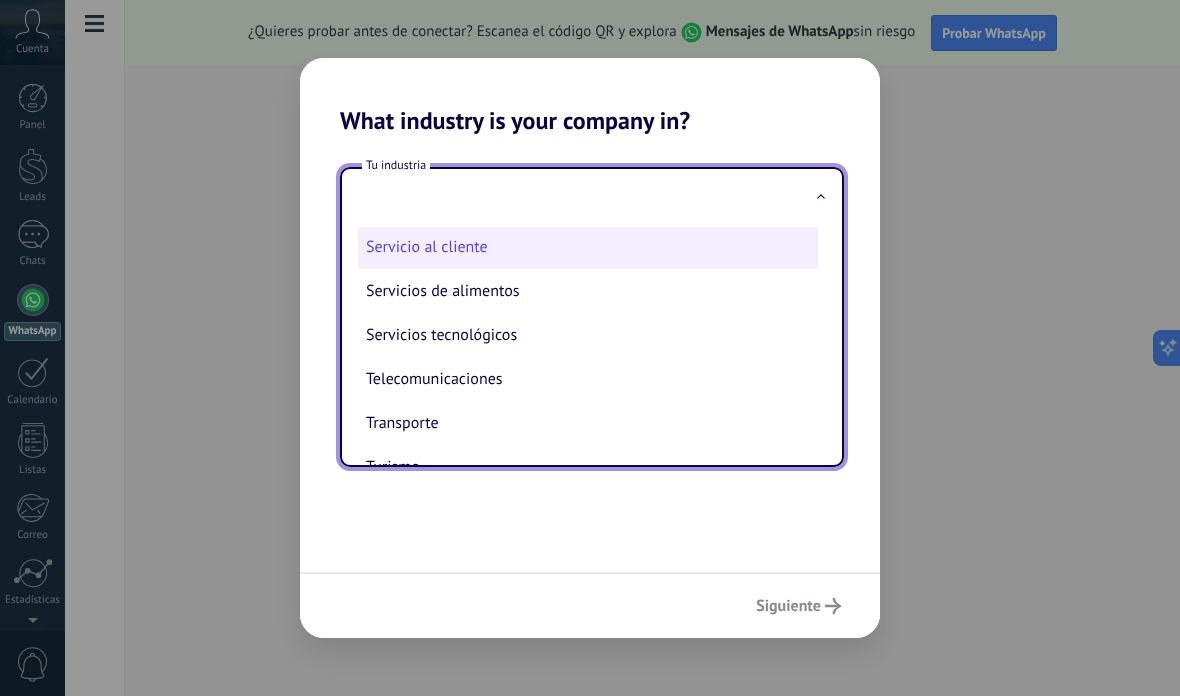 click on "Servicio al cliente" at bounding box center [588, 247] 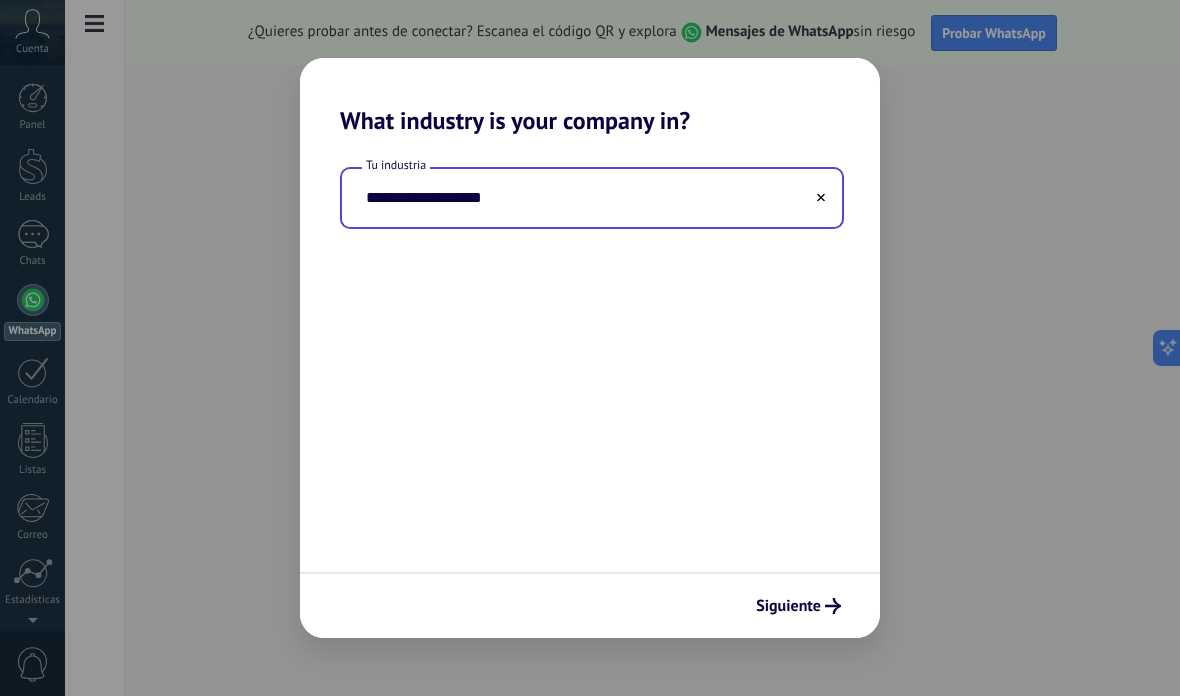 click on "Siguiente" at bounding box center [590, 605] 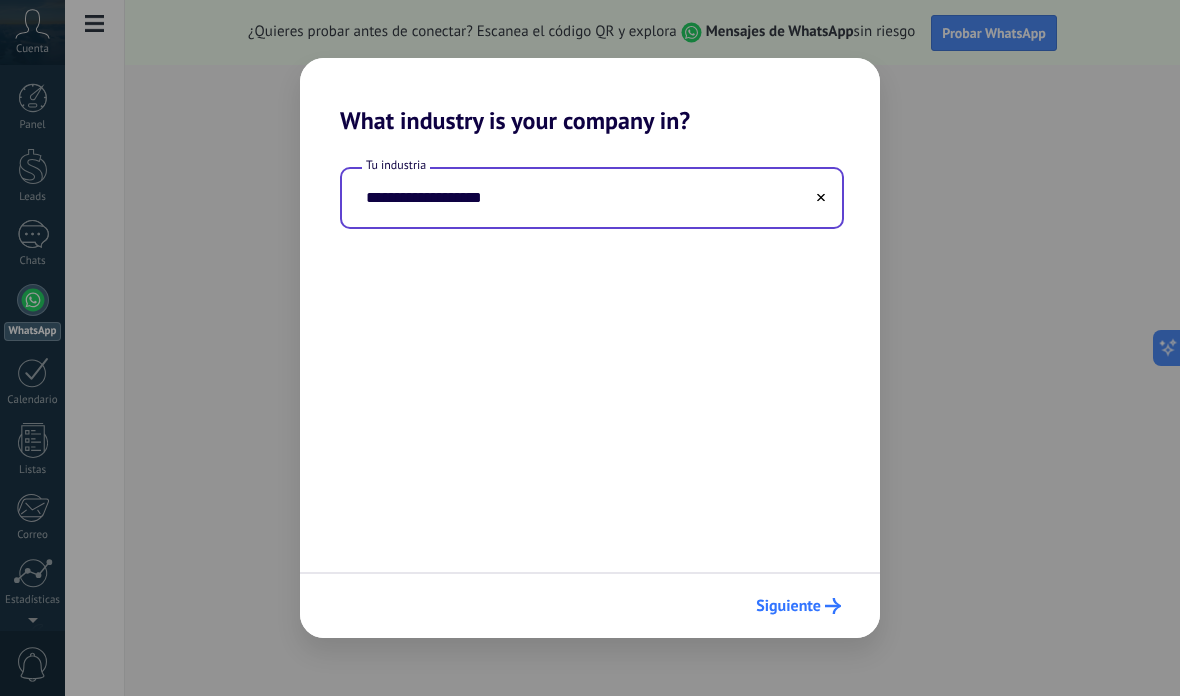 click on "Siguiente" at bounding box center (798, 606) 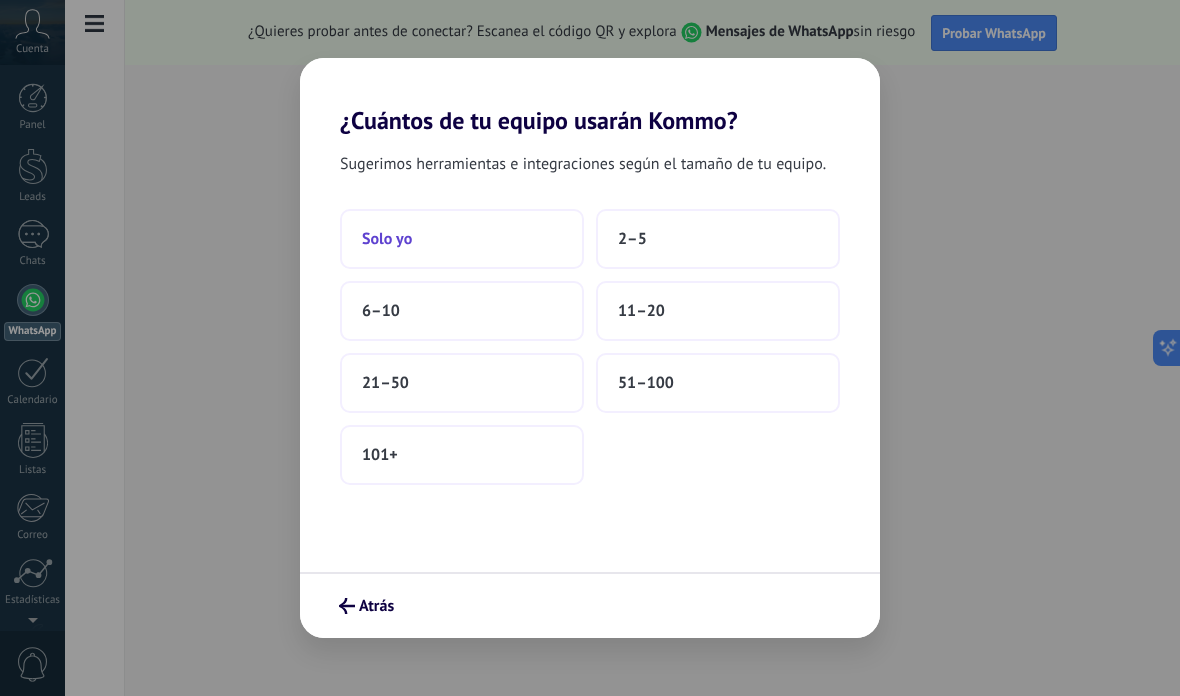 click on "Solo yo" at bounding box center [462, 239] 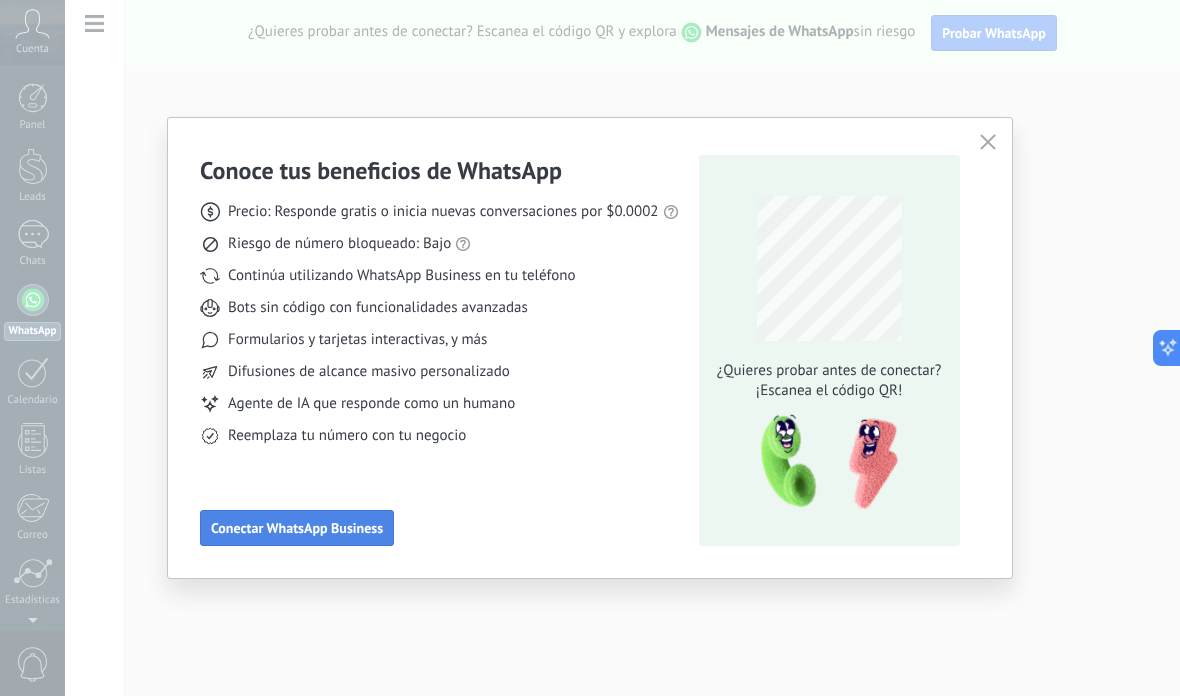 click on "Conectar WhatsApp Business" at bounding box center [297, 528] 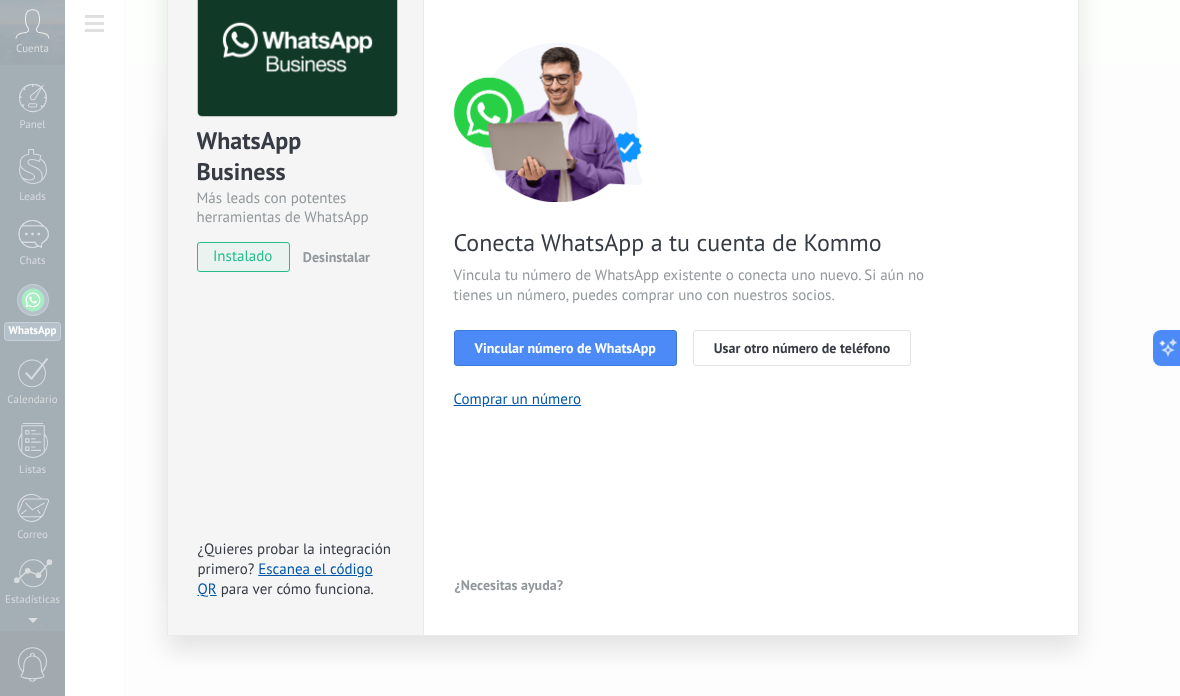 scroll, scrollTop: 118, scrollLeft: 0, axis: vertical 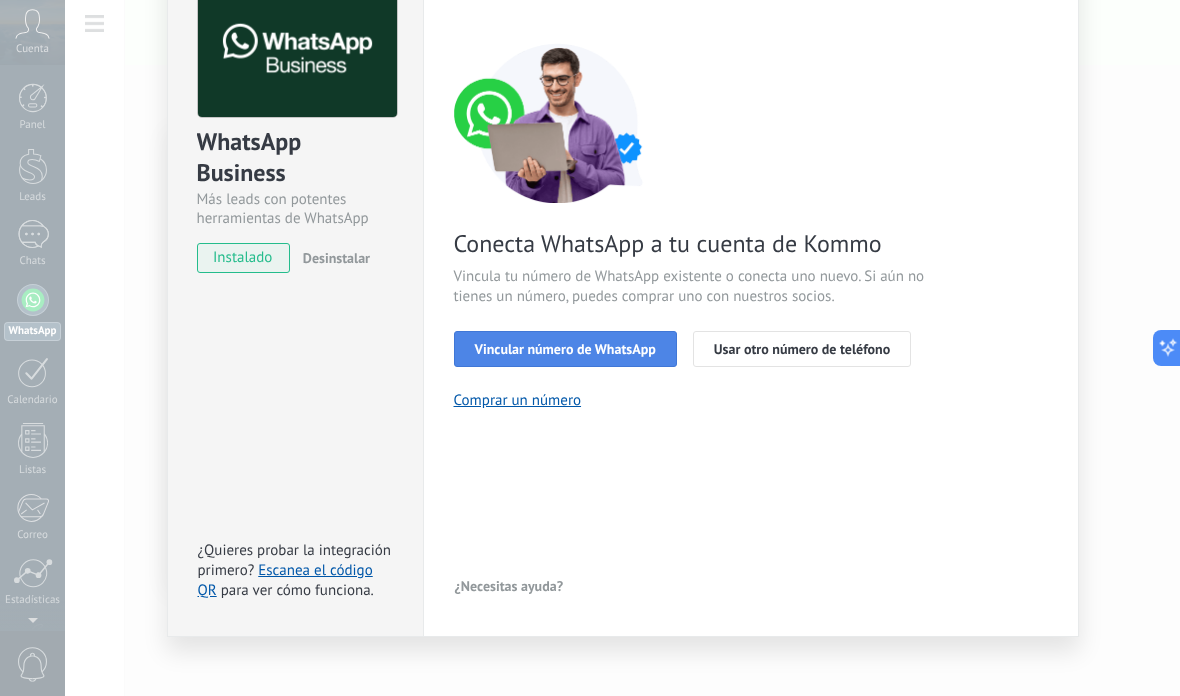 click on "Vincular número de WhatsApp" at bounding box center (565, 349) 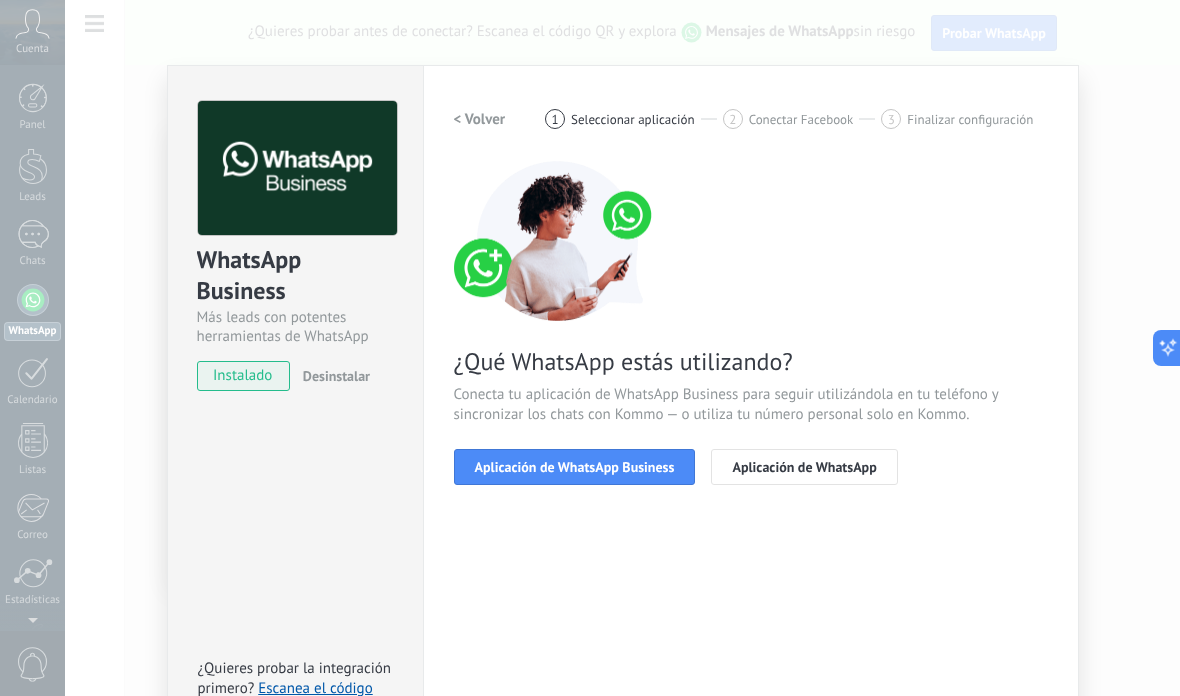 scroll, scrollTop: 0, scrollLeft: 0, axis: both 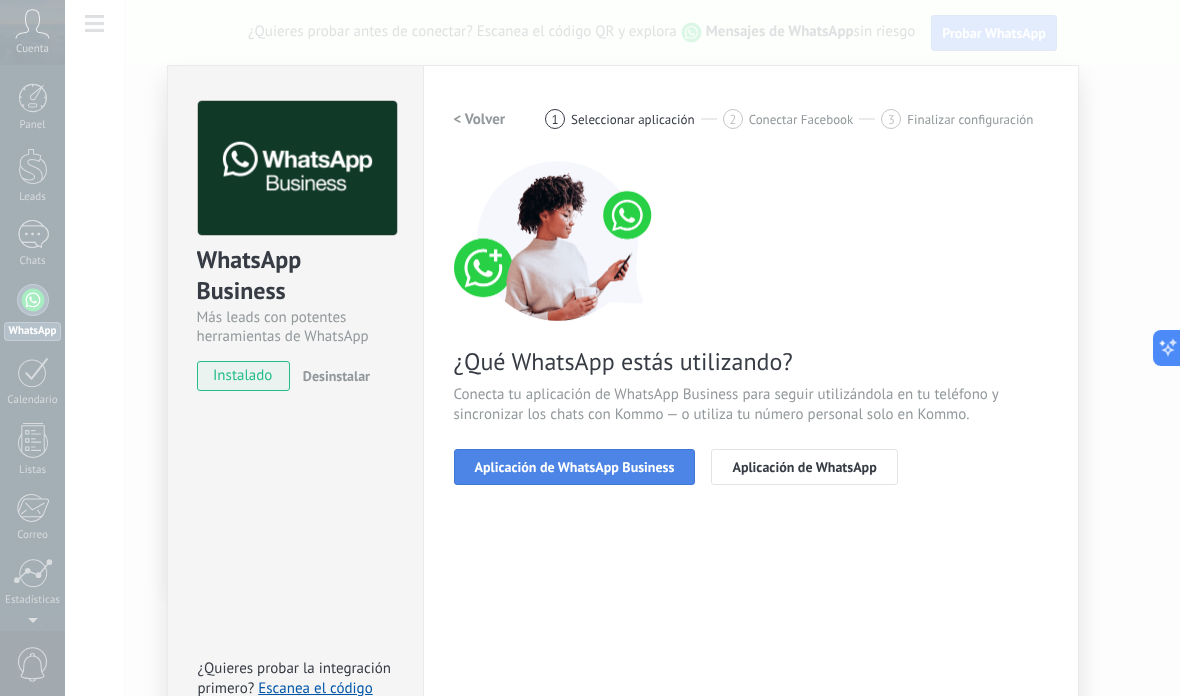 click on "Aplicación de WhatsApp Business" at bounding box center [575, 467] 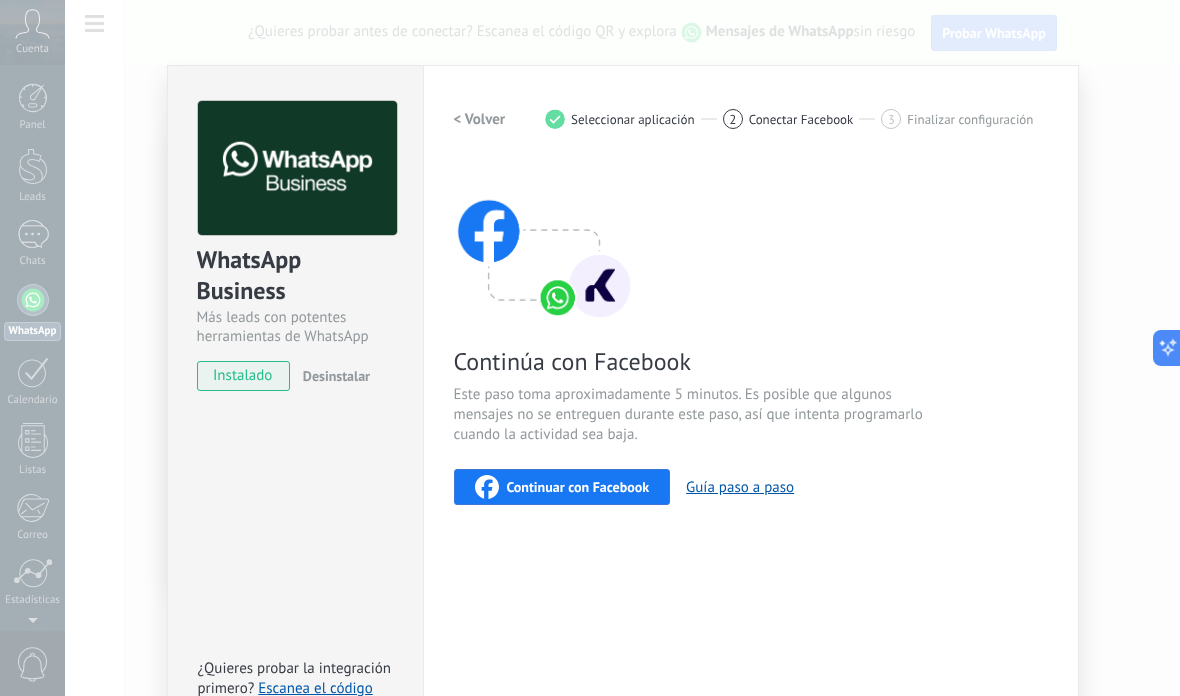 click on "Continuar con Facebook" at bounding box center (578, 487) 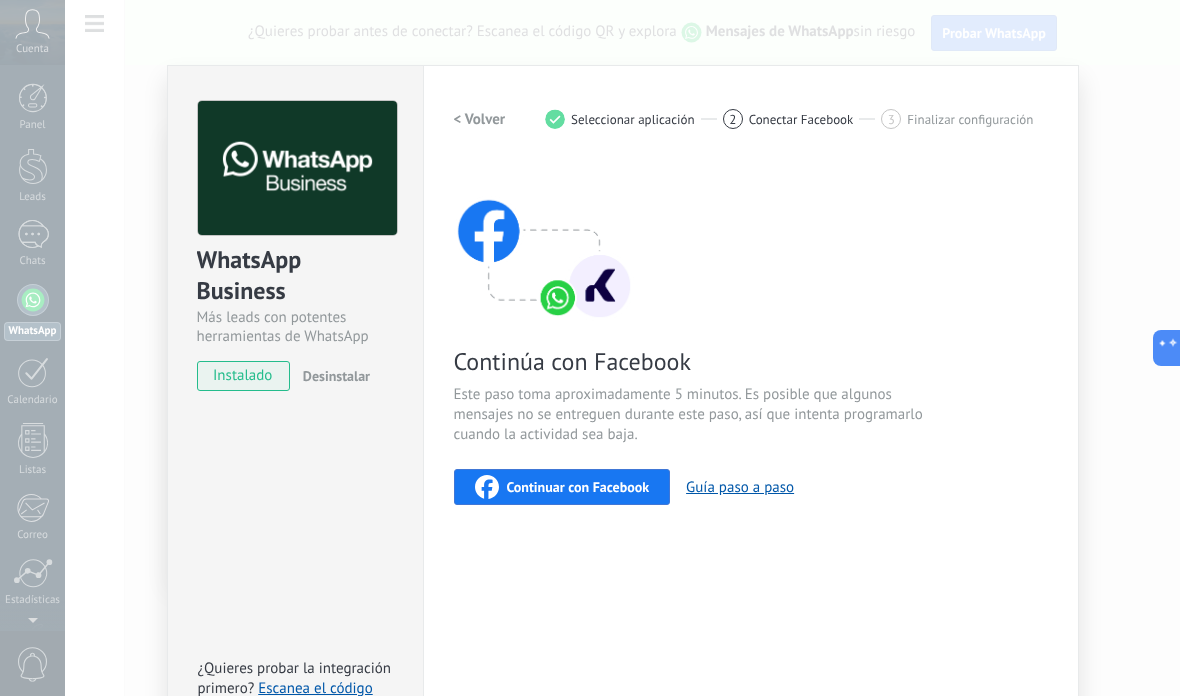 scroll, scrollTop: 85, scrollLeft: 0, axis: vertical 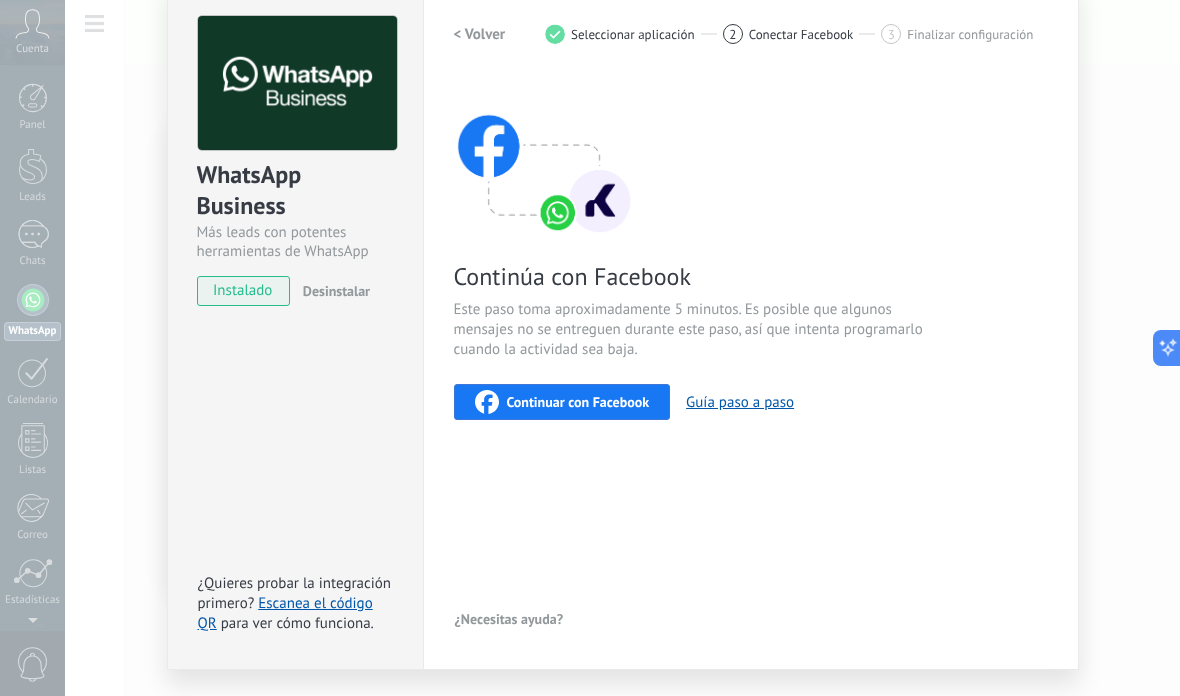 click on "Continuar con Facebook" at bounding box center (578, 402) 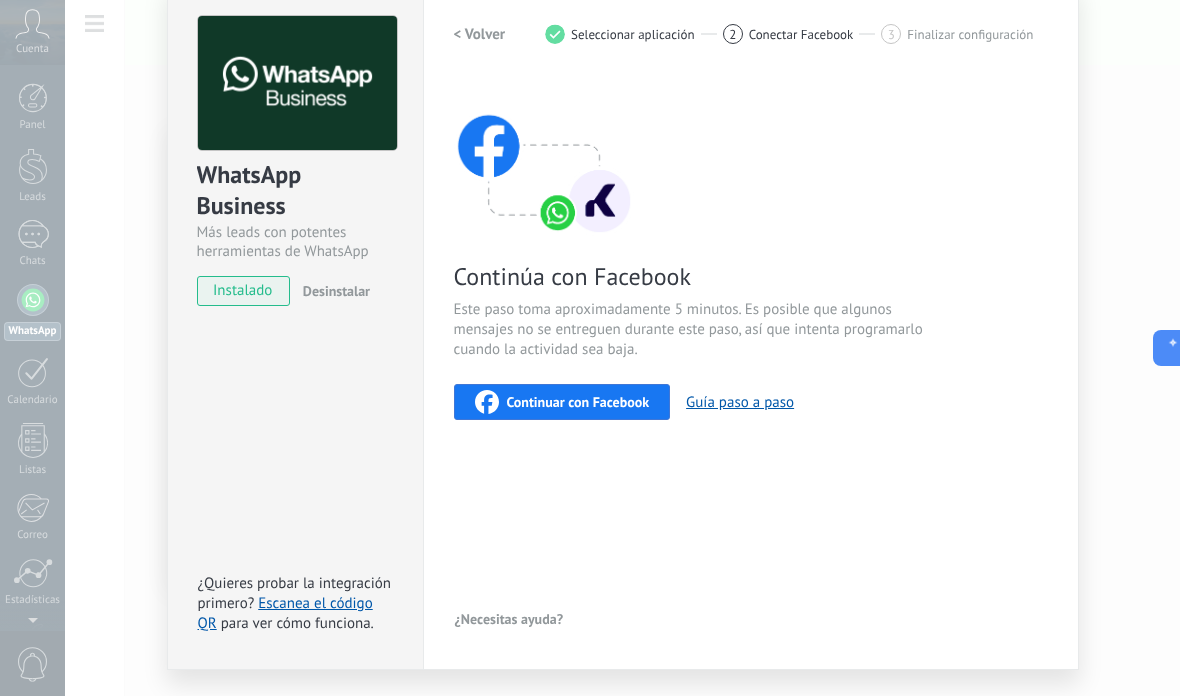 click on "WhatsApp Business Más leads con potentes herramientas de WhatsApp instalado Desinstalar ¿Quieres probar la integración primero?   Escanea el código QR   para ver cómo funciona. Configuraciones Autorizaciones This tab logs the users who have granted integration access to this account. If you want to to remove a user's ability to send requests to the account on behalf of this integration, you can revoke access. If access is revoked from all users, the integration will stop working. This app is installed, but no one has given it access yet. WhatsApp Cloud API más _:  Guardar < Volver 1 Seleccionar aplicación 2 Conectar Facebook  3 Finalizar configuración Continúa con Facebook Este paso toma aproximadamente 5 minutos. Es posible que algunos mensajes no se entreguen durante este paso, así que intenta programarlo cuando la actividad sea baja. Continuar con Facebook Guía paso a paso ¿Necesitas ayuda?" at bounding box center [622, 348] 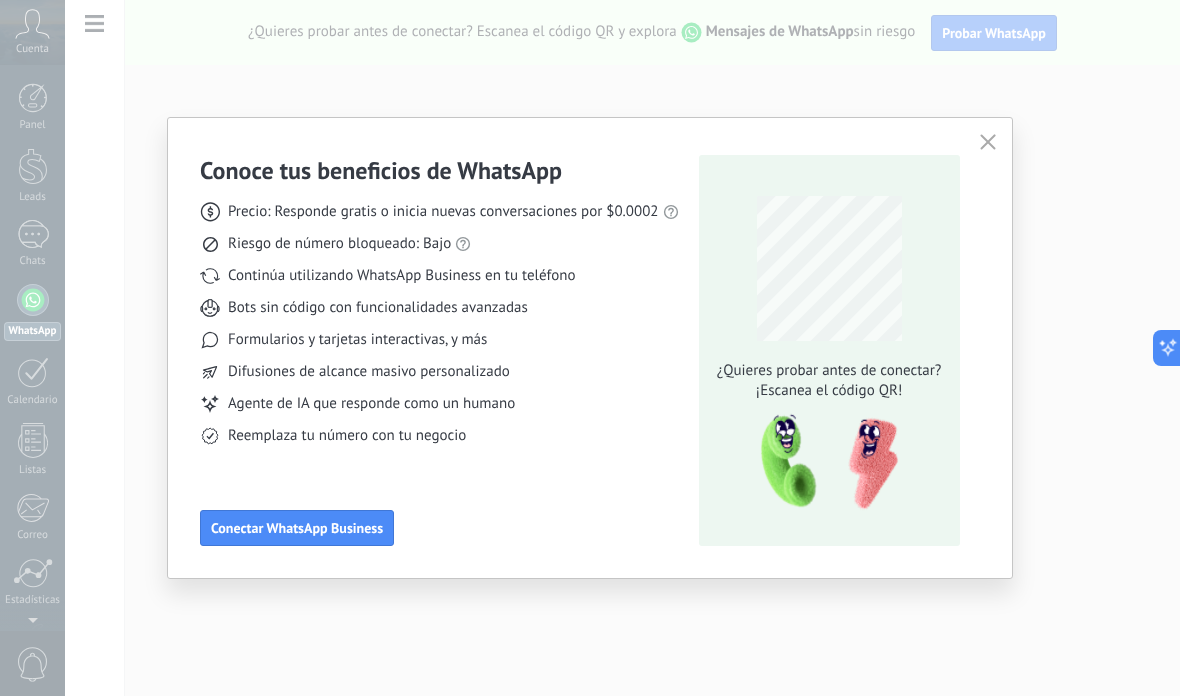 click on "Conoce tus beneficios de WhatsApp Precio: Responde gratis o inicia nuevas conversaciones por $0.0002 Riesgo de número bloqueado: Bajo Continúa utilizando WhatsApp Business en tu teléfono Bots sin código con funcionalidades avanzadas Formularios y tarjetas interactivas, y más Difusiones de alcance masivo personalizado Agente de IA que responde como un humano Reemplaza tu número con tu negocio Conectar WhatsApp Business ¿Quieres probar antes de conectar? ¡Escanea el código QR!" at bounding box center [590, 348] 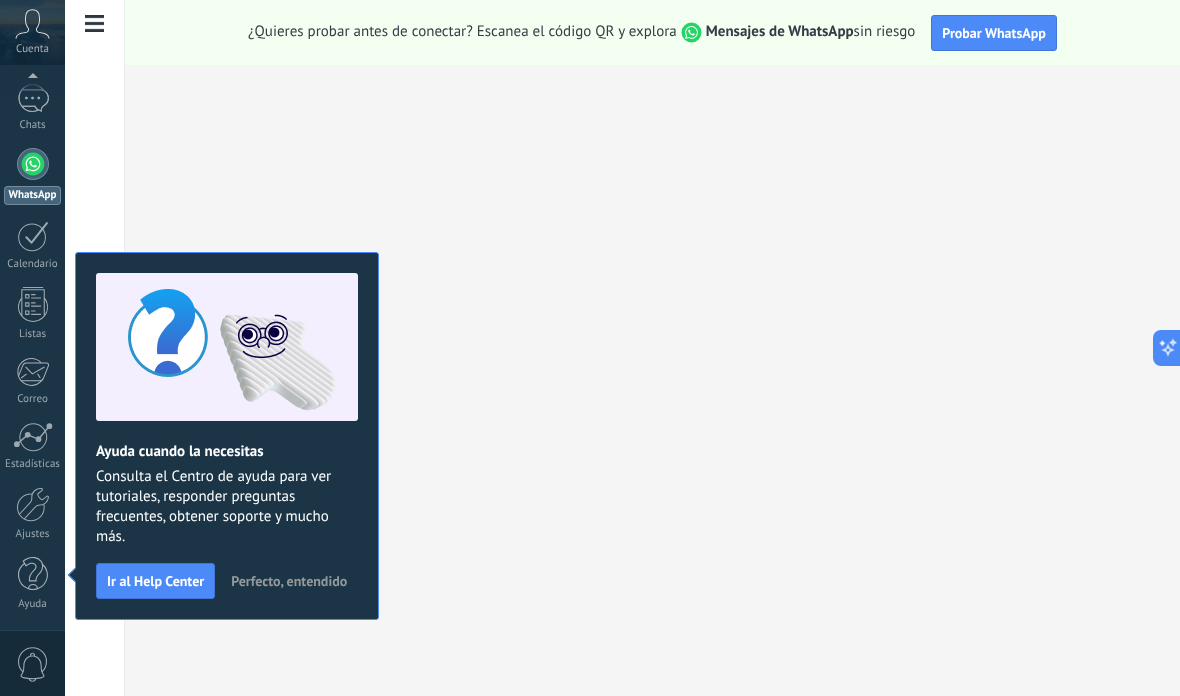 scroll, scrollTop: 0, scrollLeft: 0, axis: both 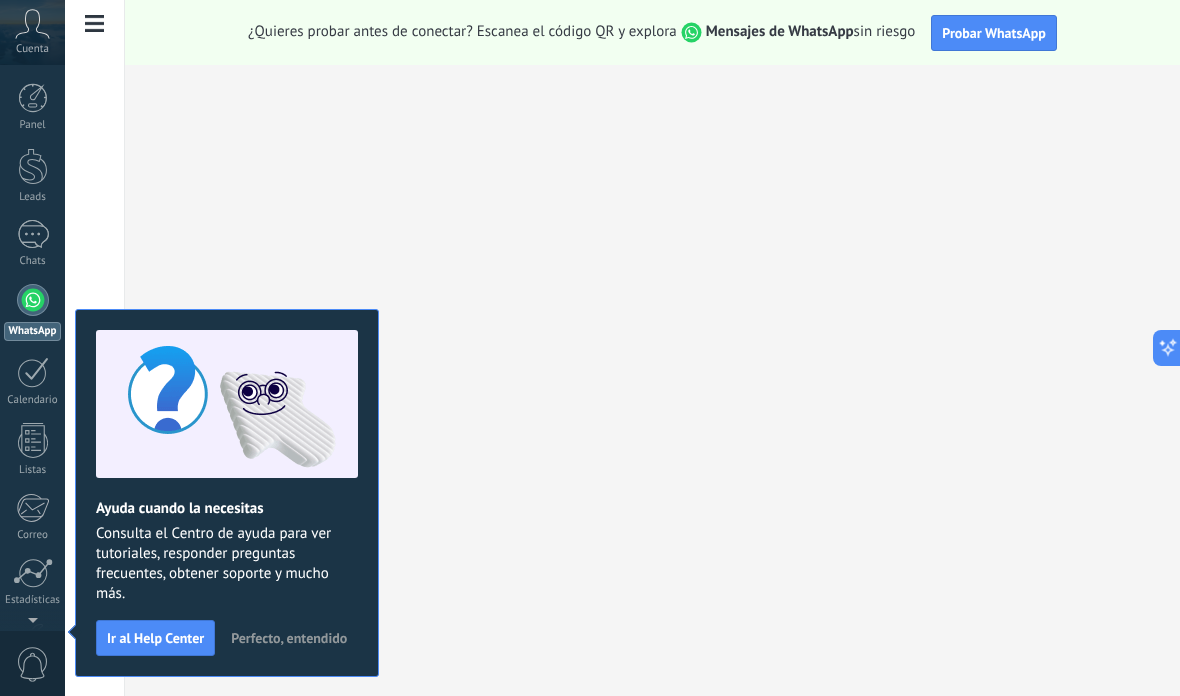 click at bounding box center [95, 24] 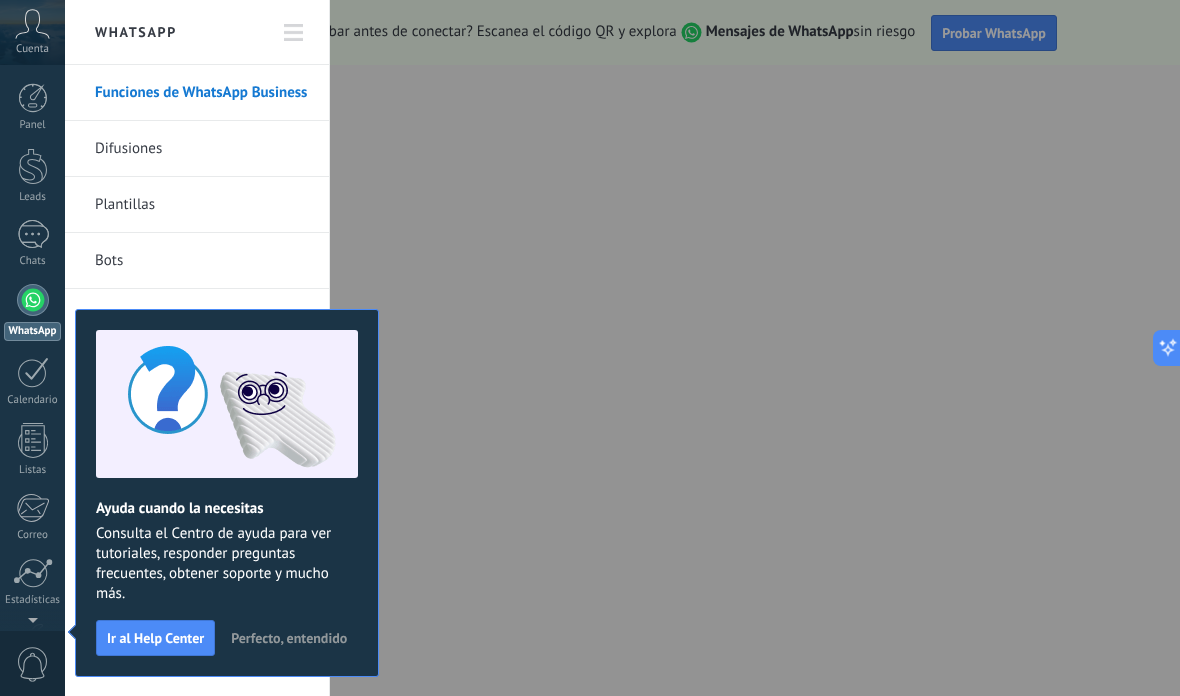 click at bounding box center [590, 348] 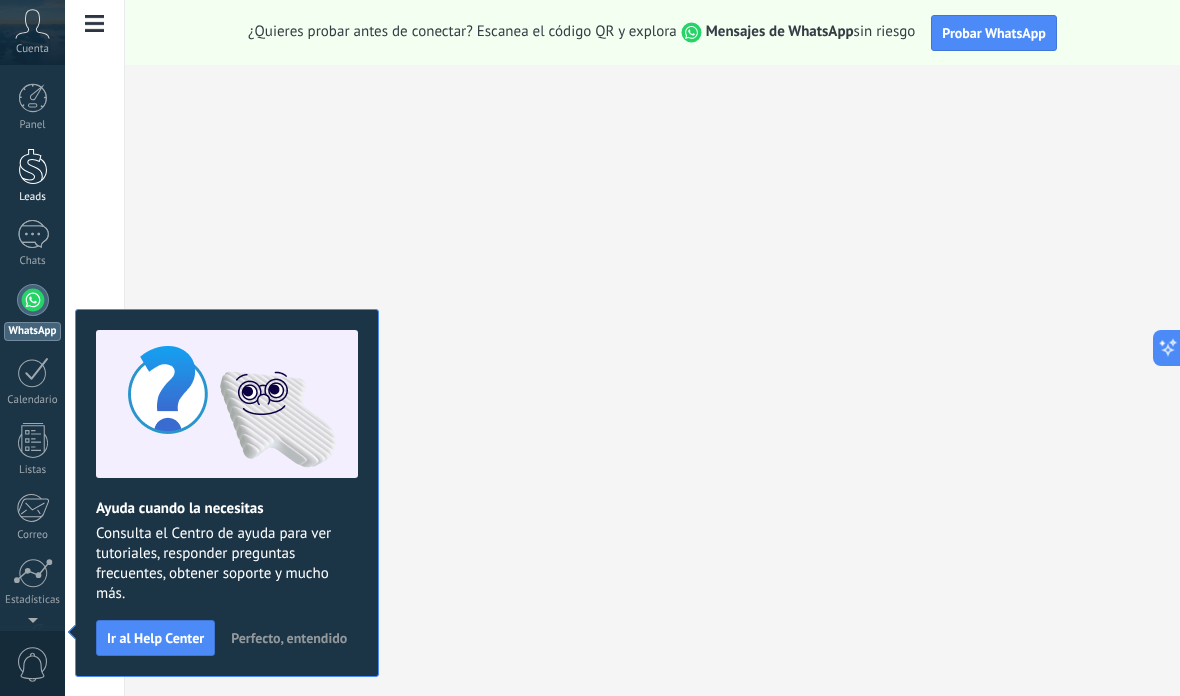 click at bounding box center [33, 166] 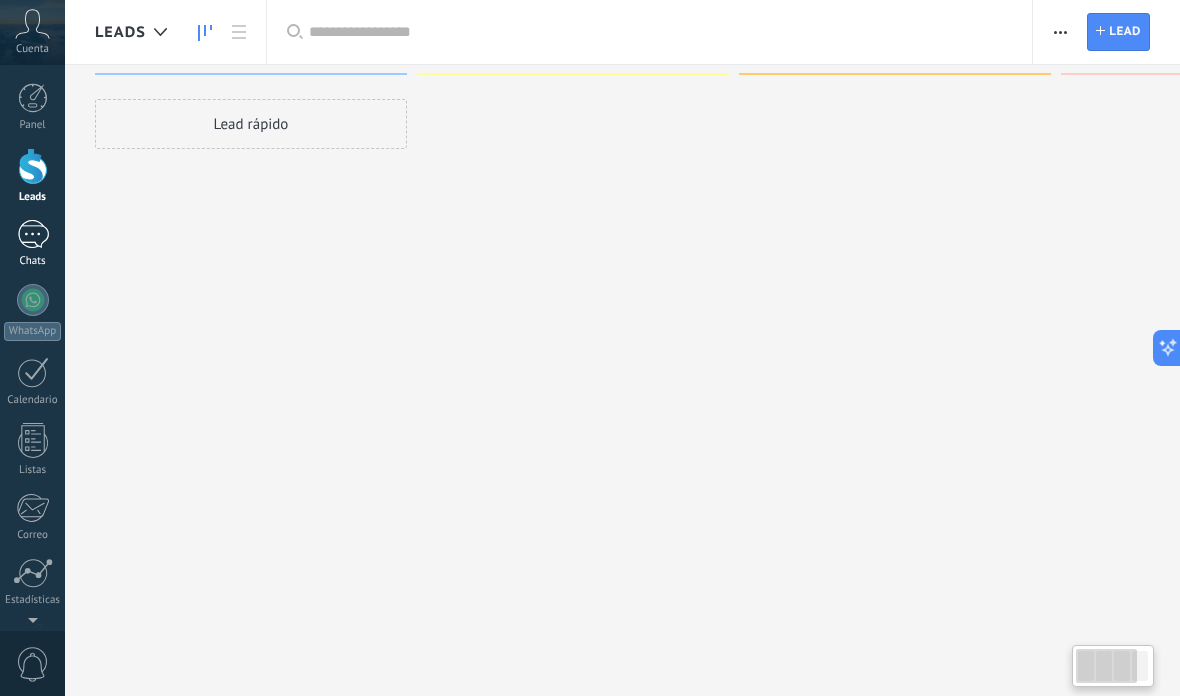 scroll, scrollTop: 0, scrollLeft: 0, axis: both 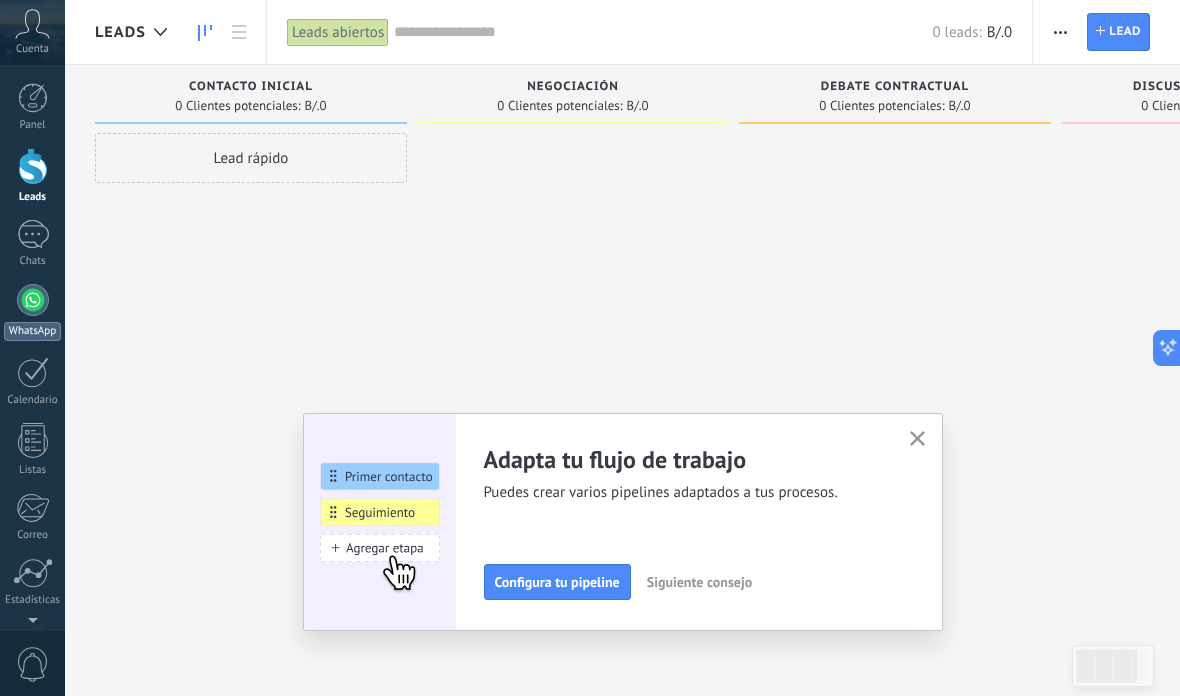 click on "WhatsApp" at bounding box center [32, 331] 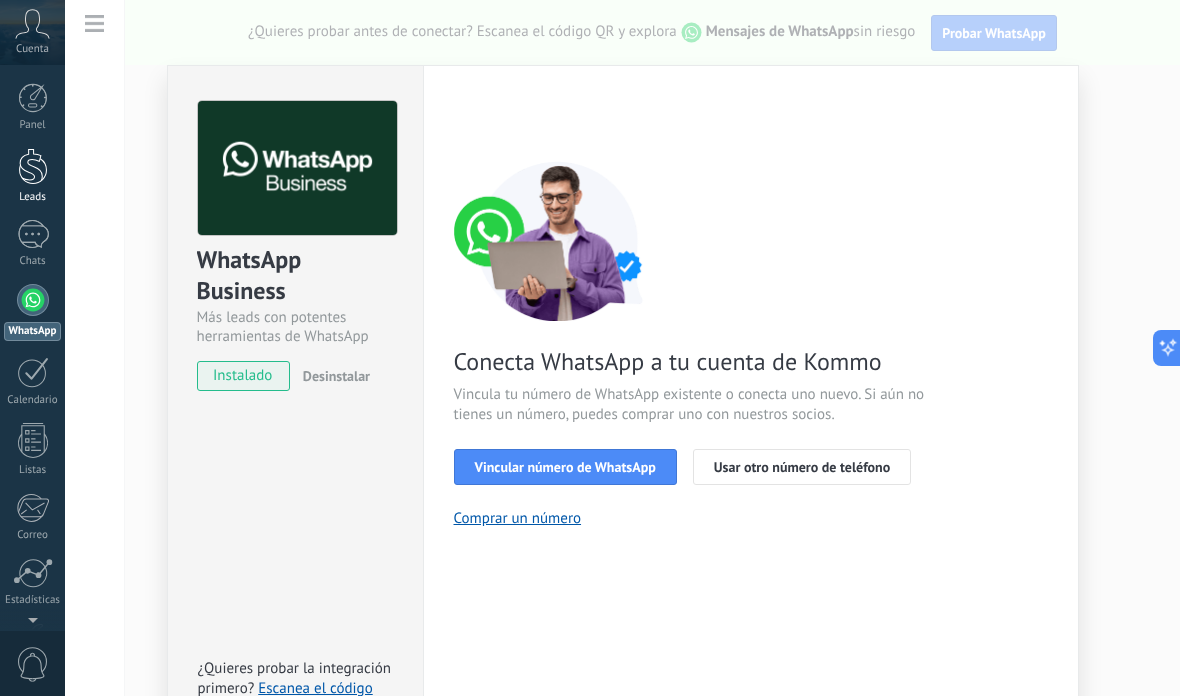 click on "Leads" at bounding box center [32, 176] 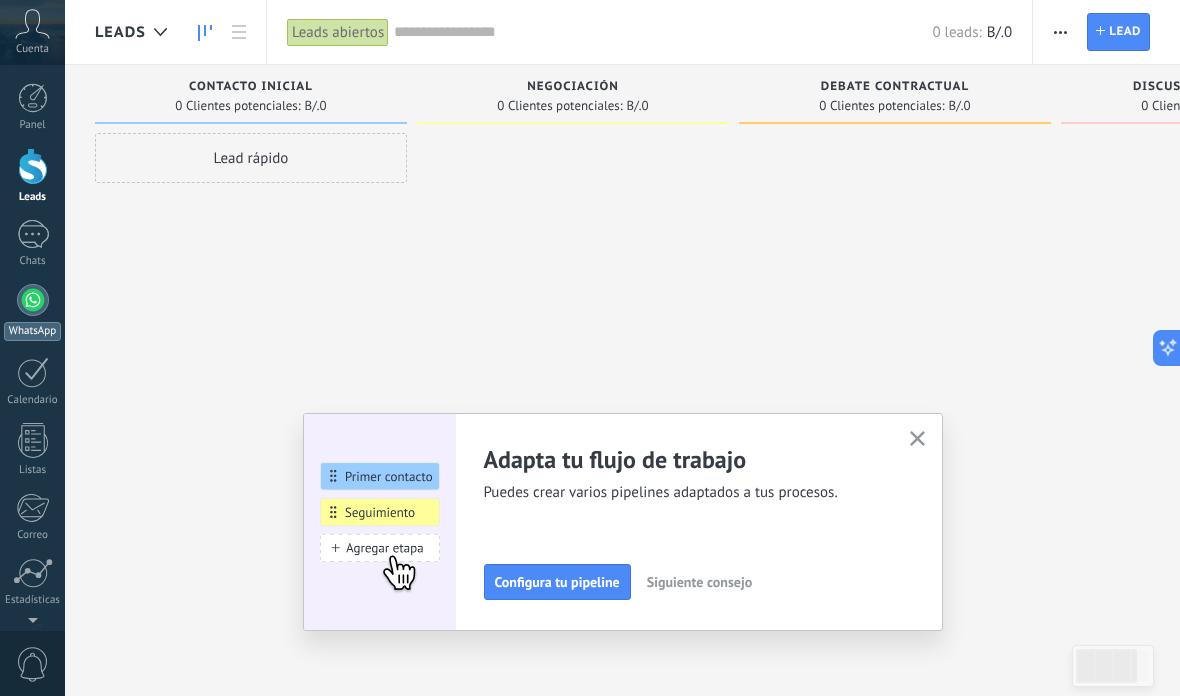 click on "WhatsApp" at bounding box center [32, 312] 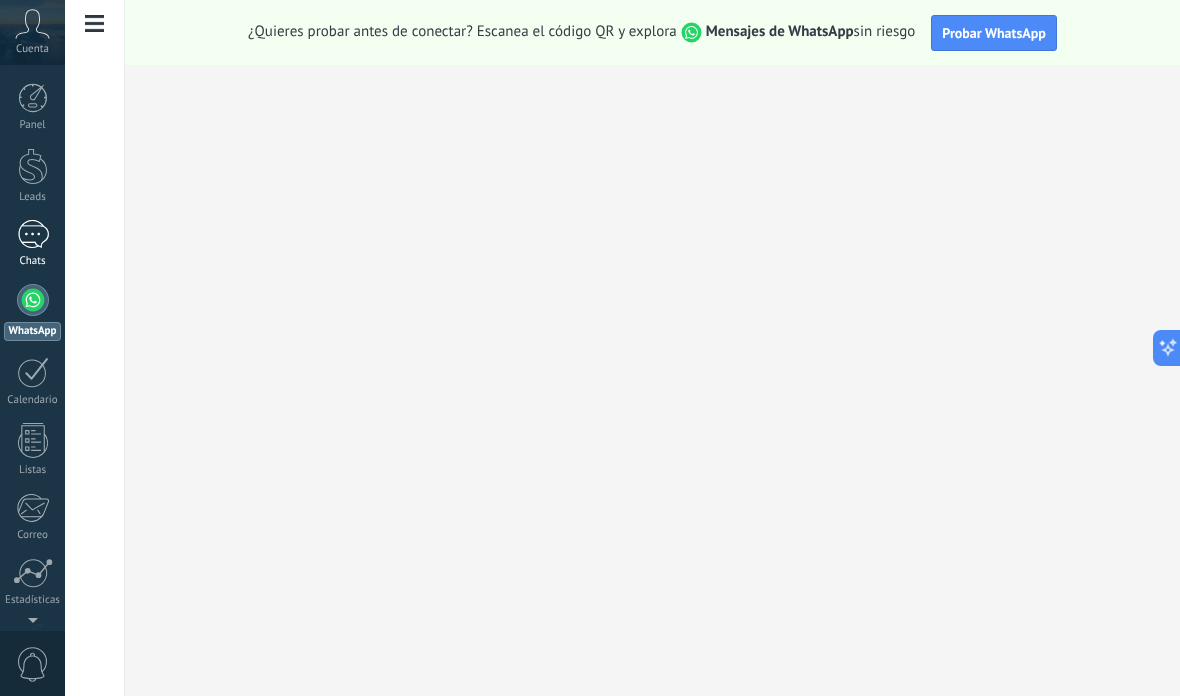 click on "Chats" at bounding box center (33, 261) 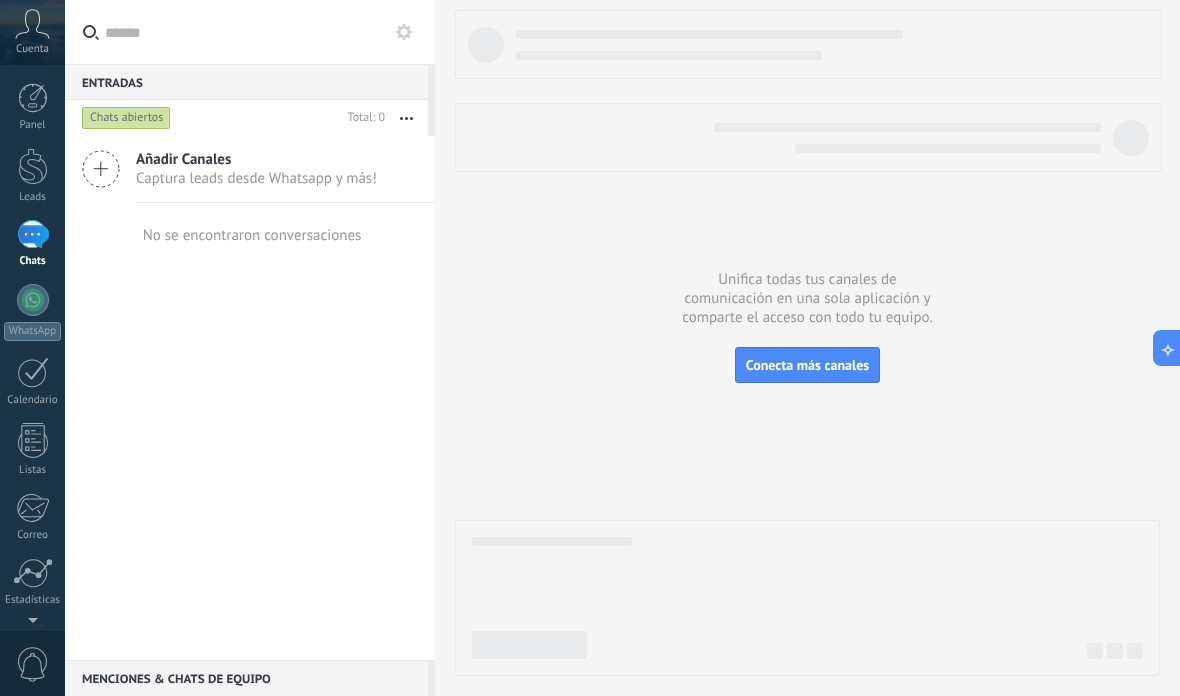 click 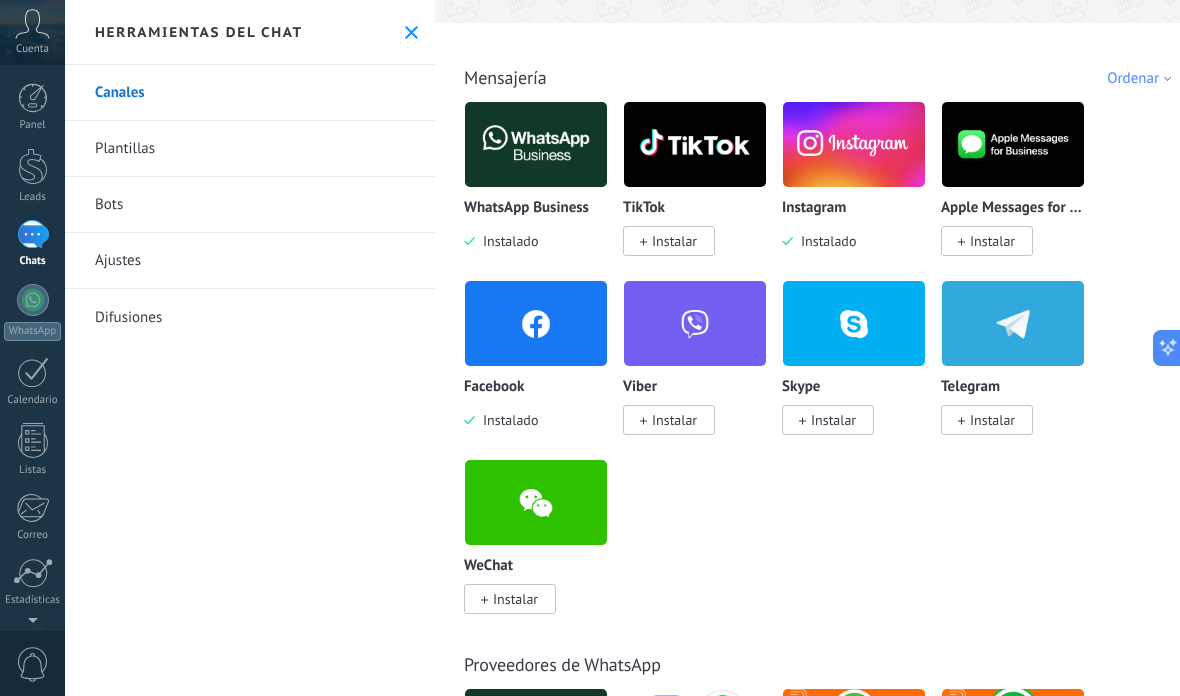 scroll, scrollTop: 57, scrollLeft: 0, axis: vertical 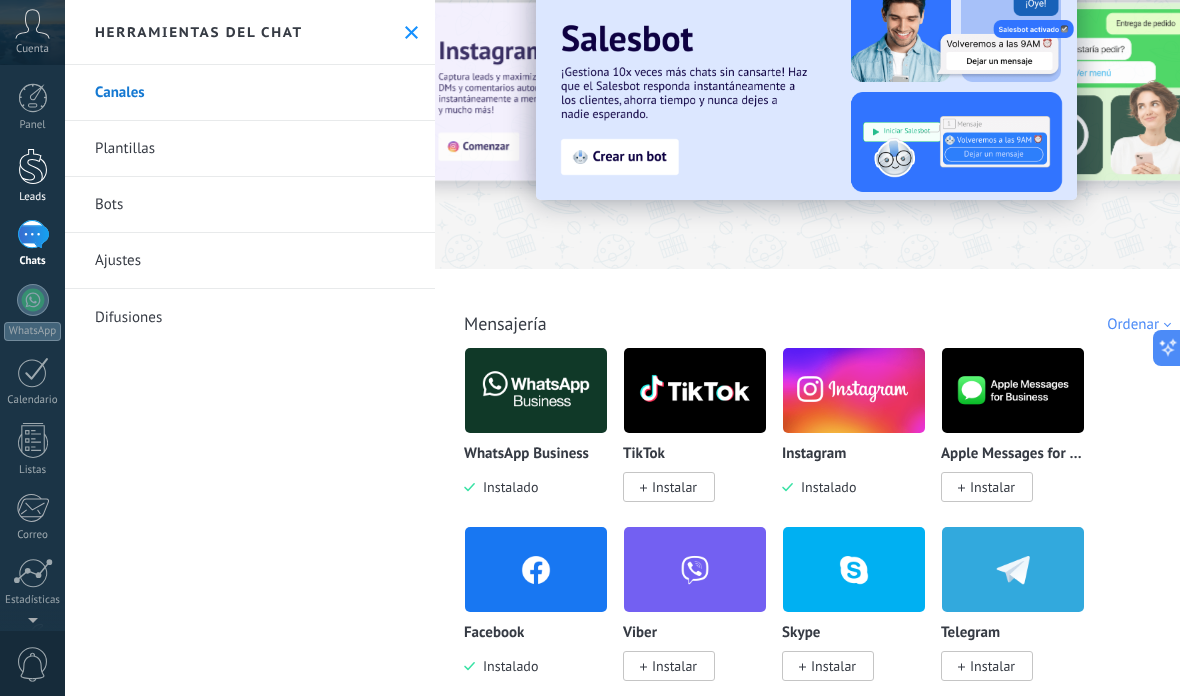 click on "Leads" at bounding box center (32, 176) 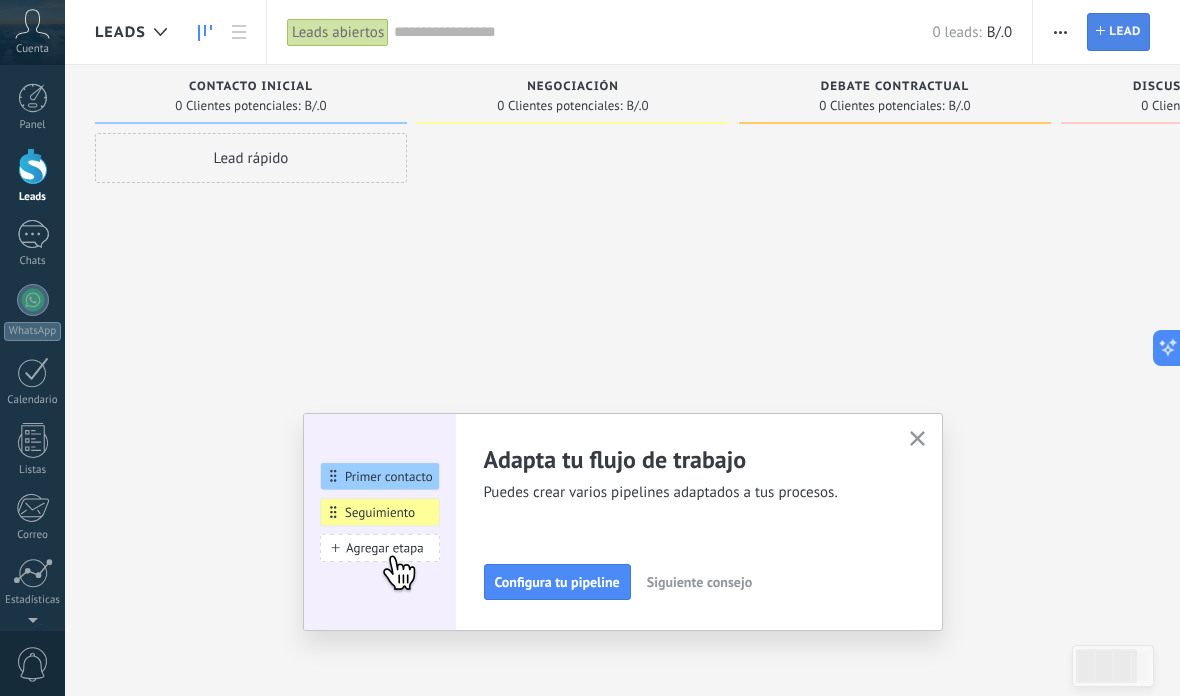 click on "Lead" at bounding box center [1125, 32] 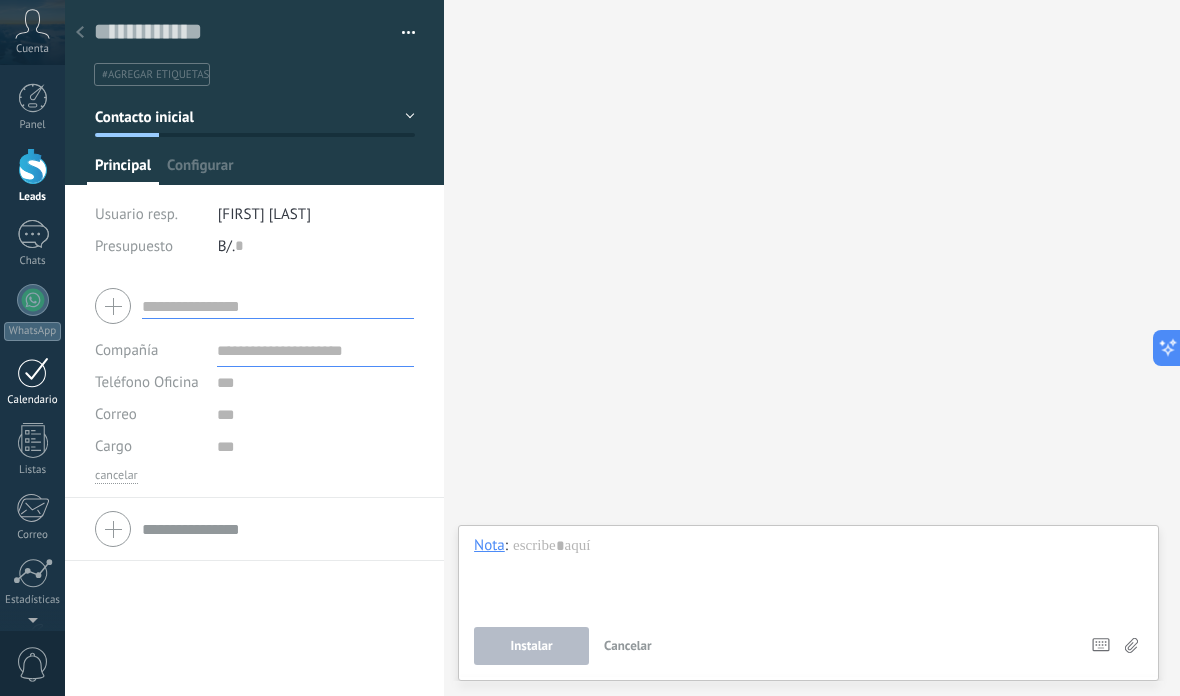 click at bounding box center (33, 372) 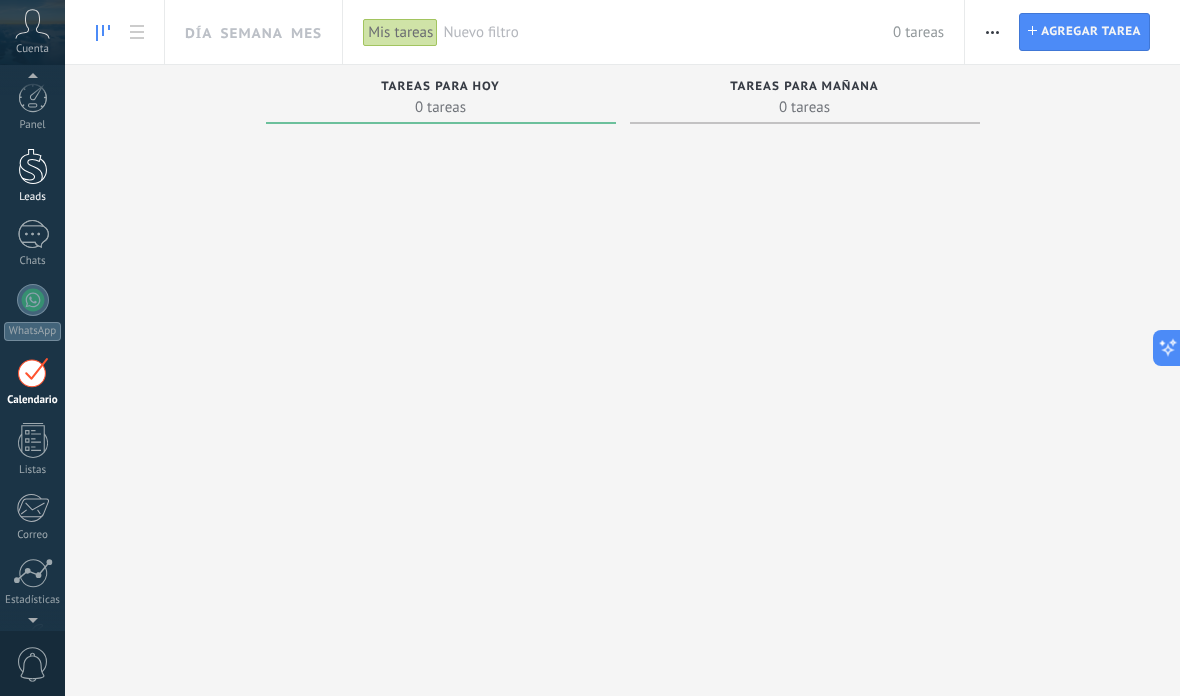 scroll, scrollTop: 58, scrollLeft: 0, axis: vertical 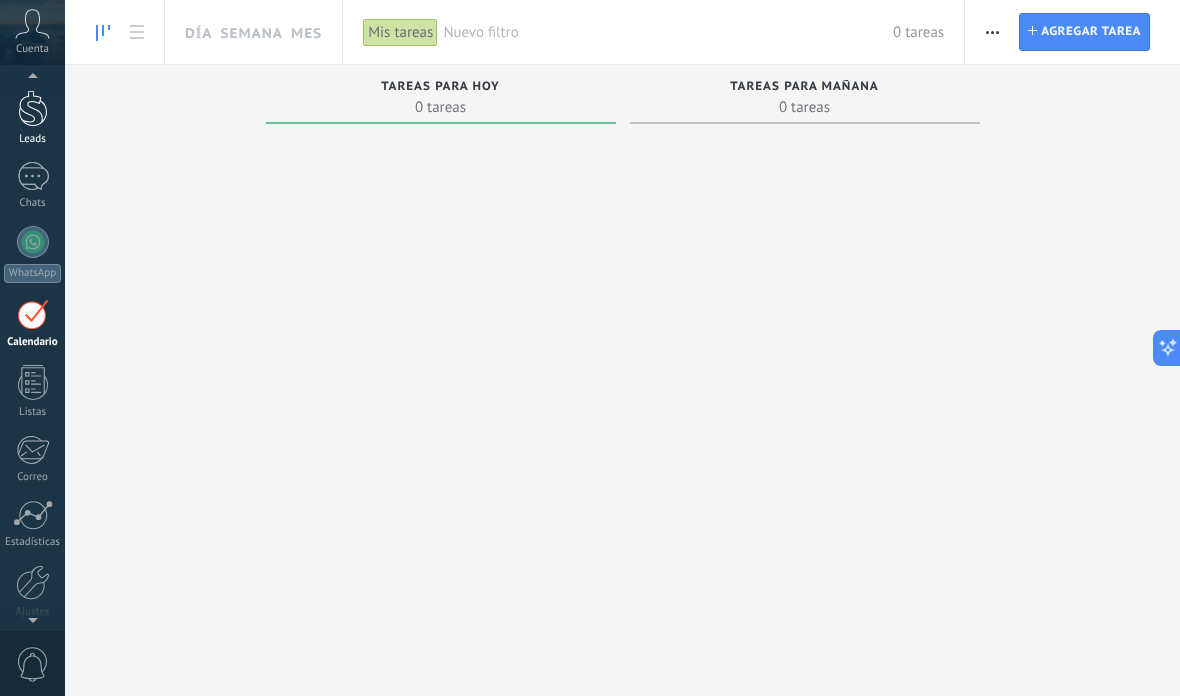 click at bounding box center (33, 108) 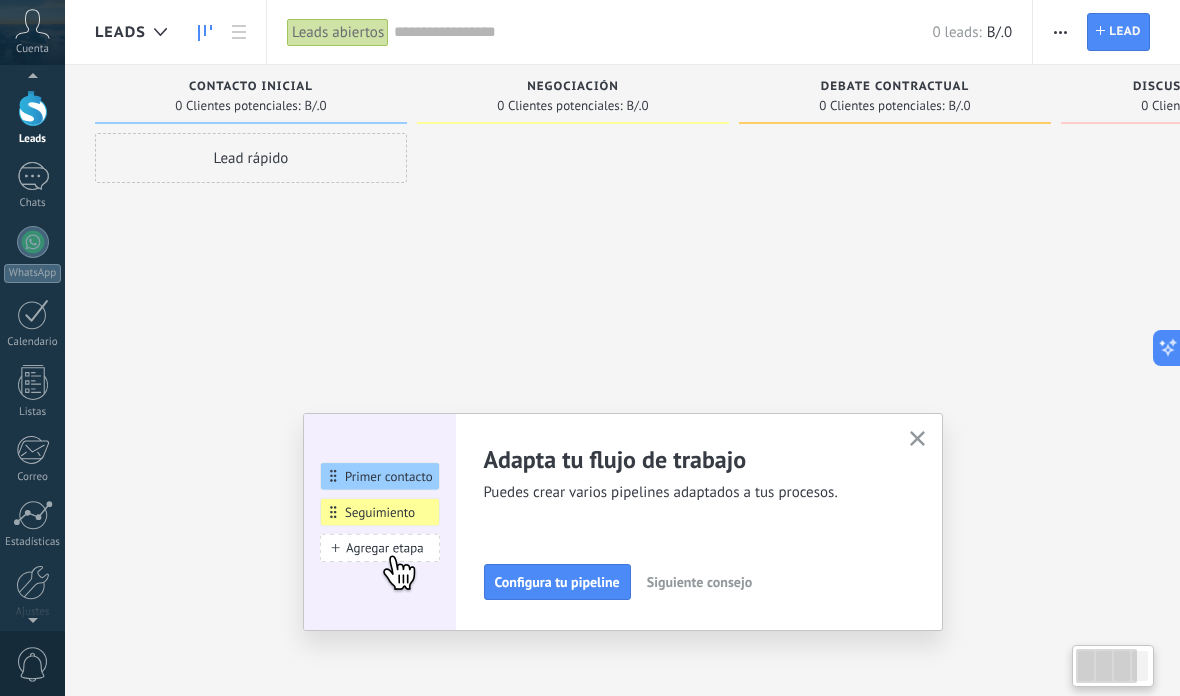 scroll, scrollTop: 0, scrollLeft: 0, axis: both 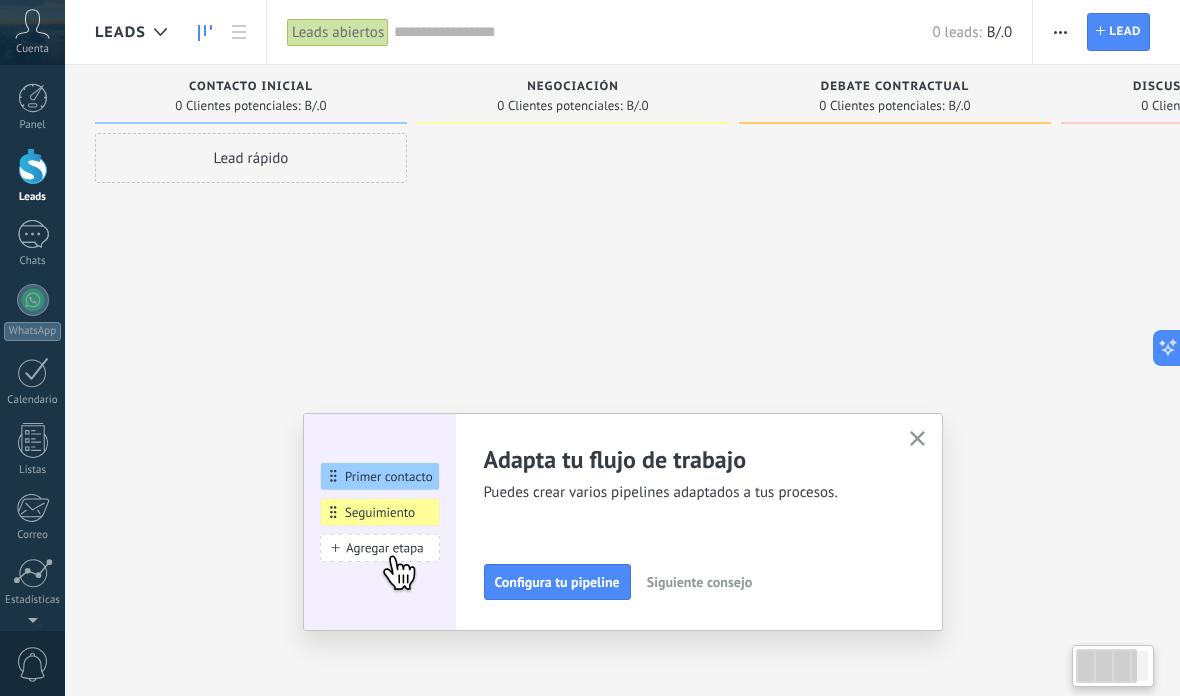 click on "Lead rápido" at bounding box center [251, 158] 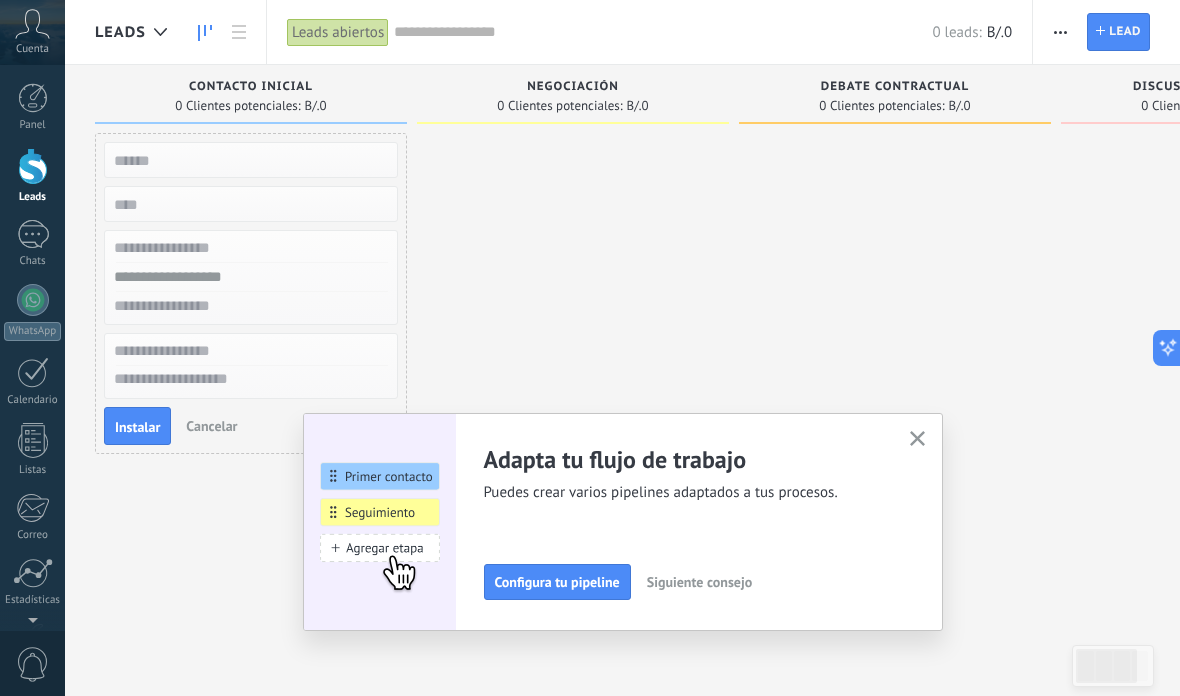 scroll, scrollTop: 0, scrollLeft: 0, axis: both 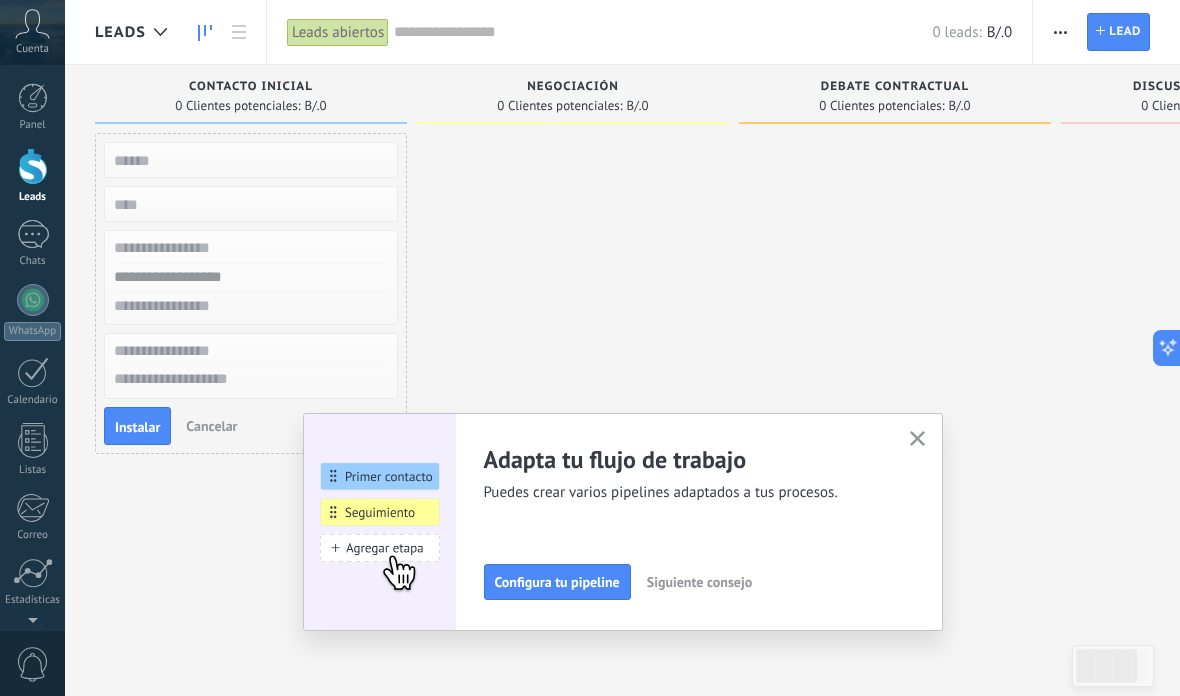 click at bounding box center (249, 160) 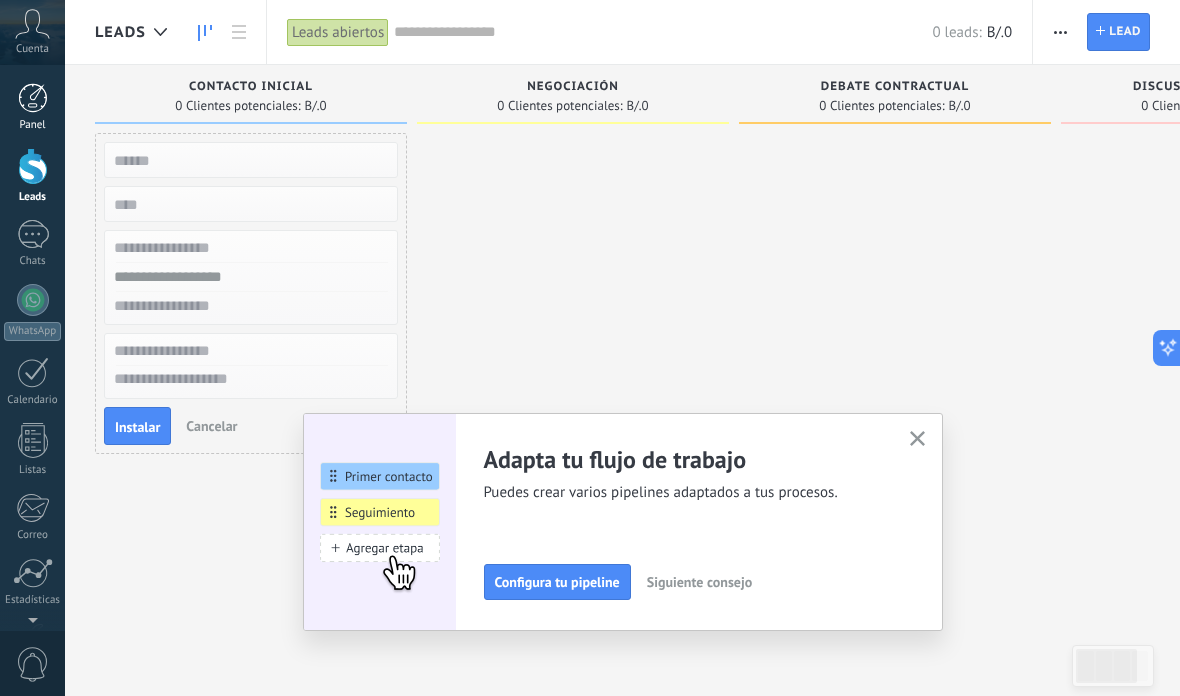 click on "Panel" at bounding box center [32, 107] 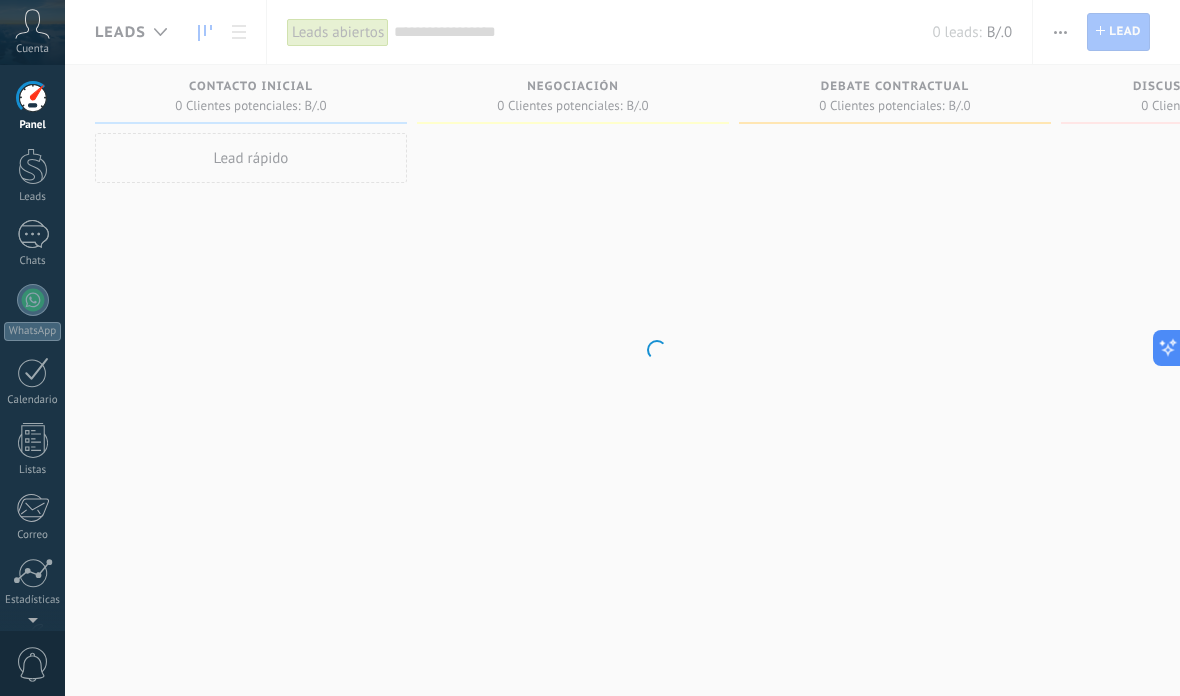 click at bounding box center (33, 98) 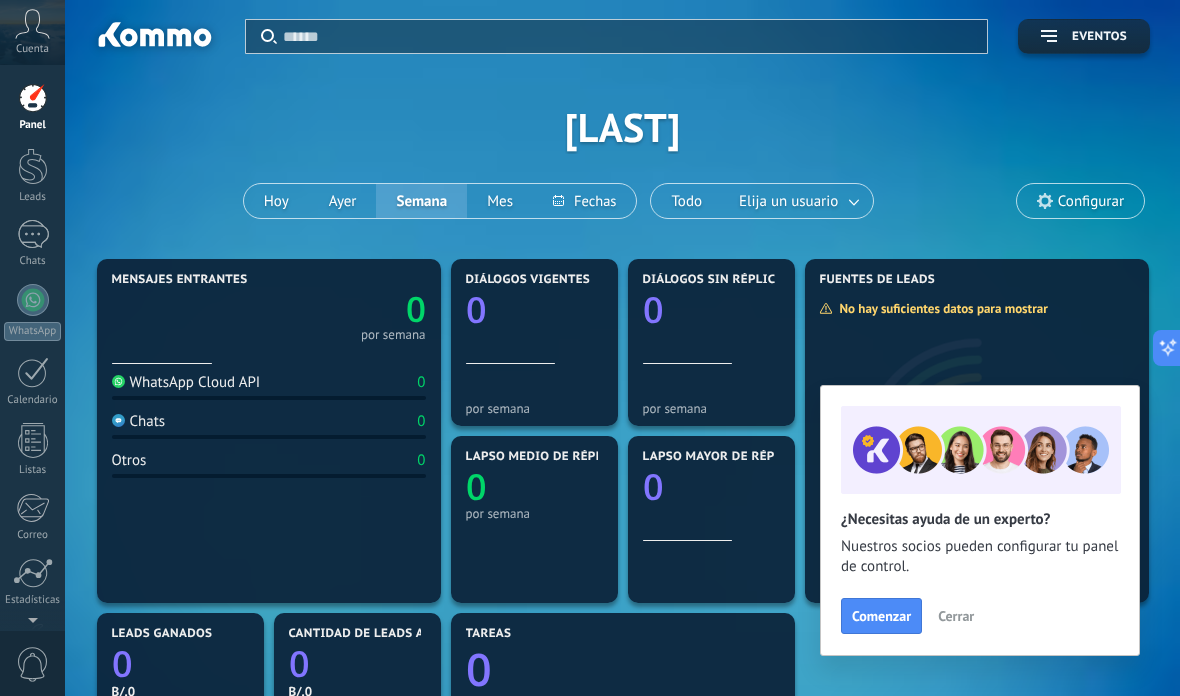 click on "Panel
Leads
Chats
WhatsApp
Clientes" at bounding box center (32, 425) 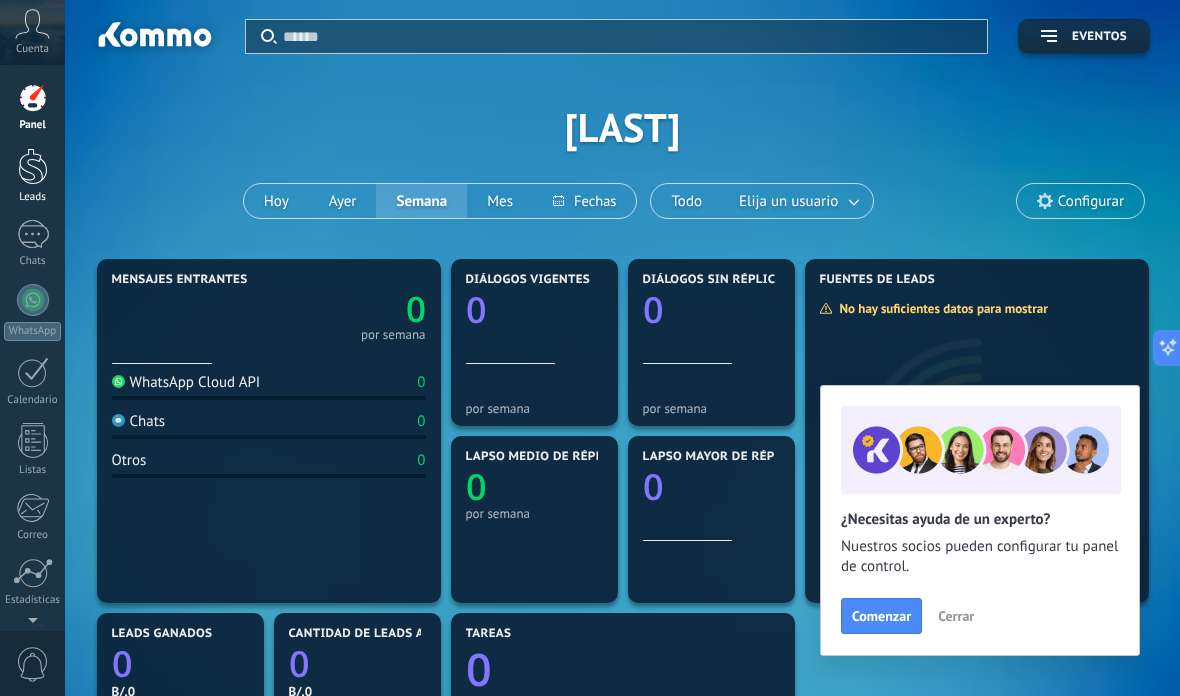 click on "Leads" at bounding box center [32, 176] 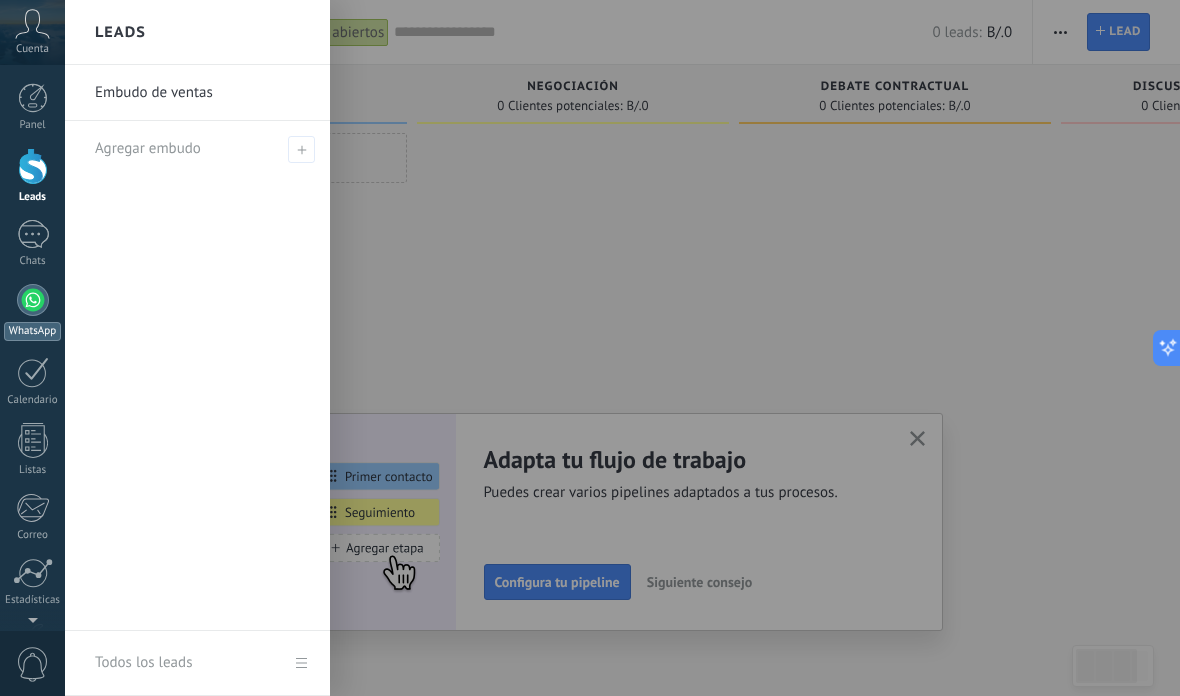 click at bounding box center (33, 300) 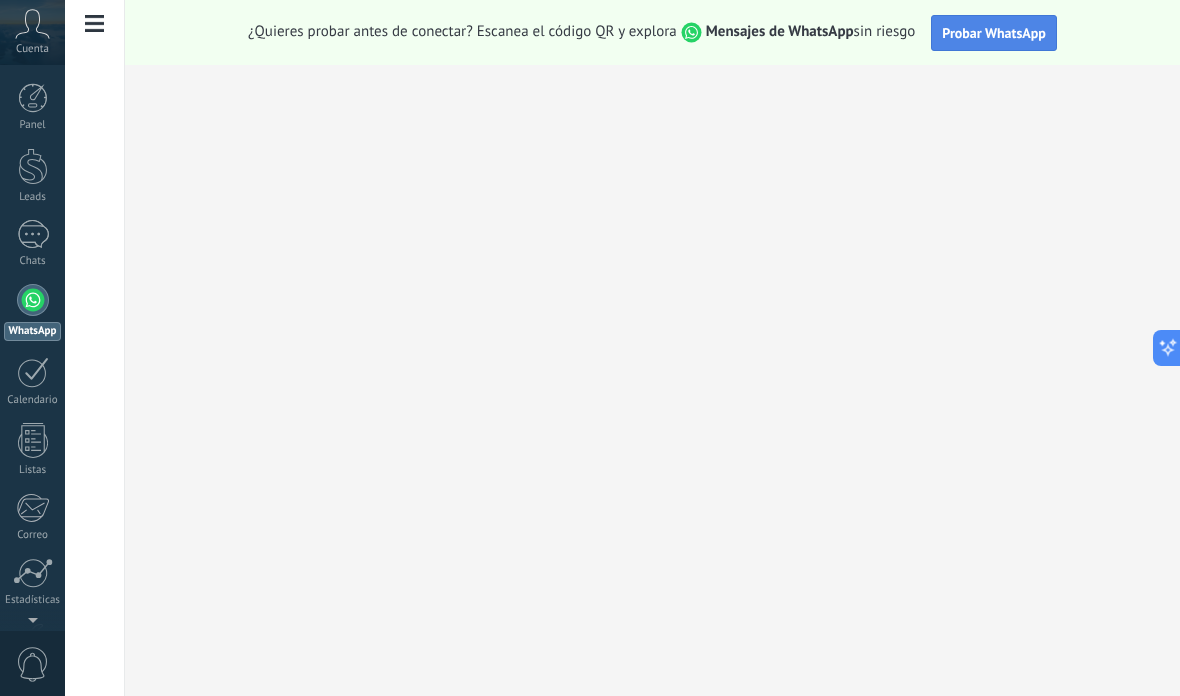 click on "Probar WhatsApp" at bounding box center [994, 33] 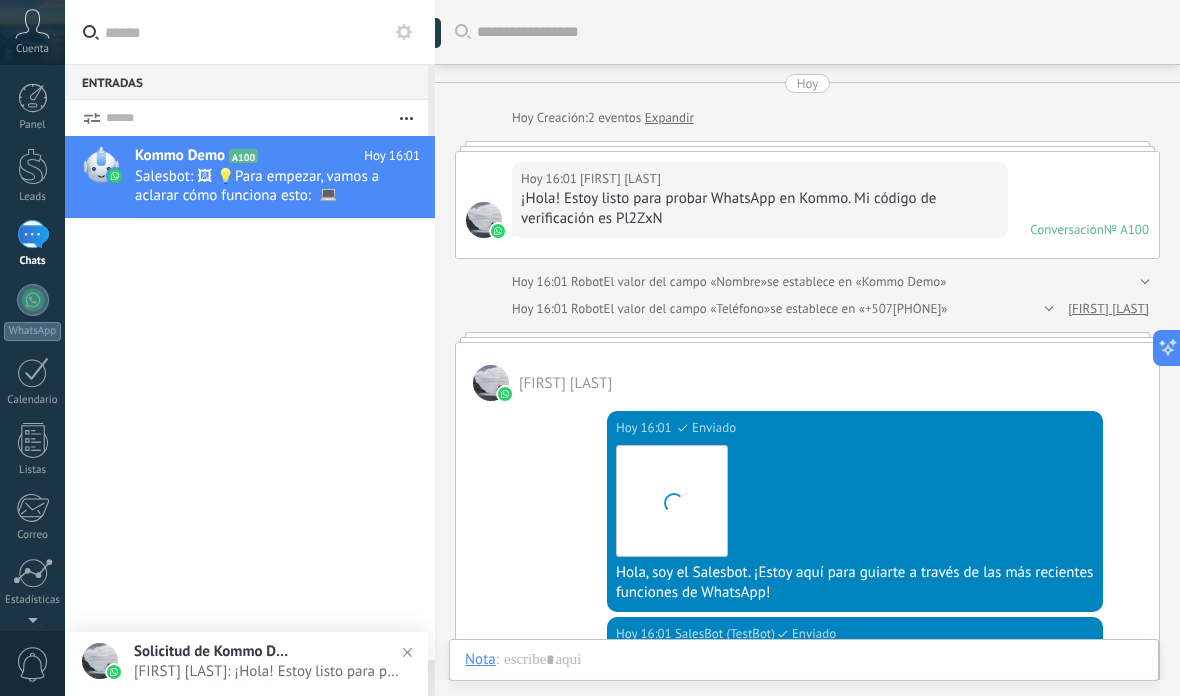 scroll, scrollTop: 731, scrollLeft: 0, axis: vertical 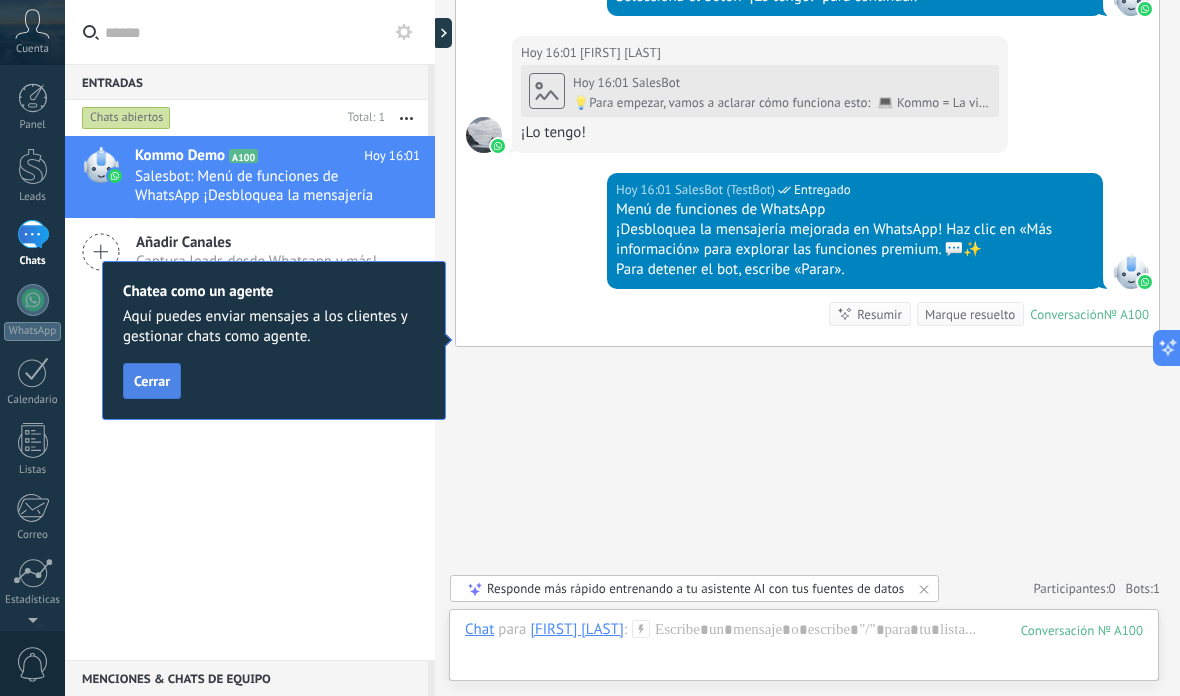 click on "Cerrar" at bounding box center (152, 381) 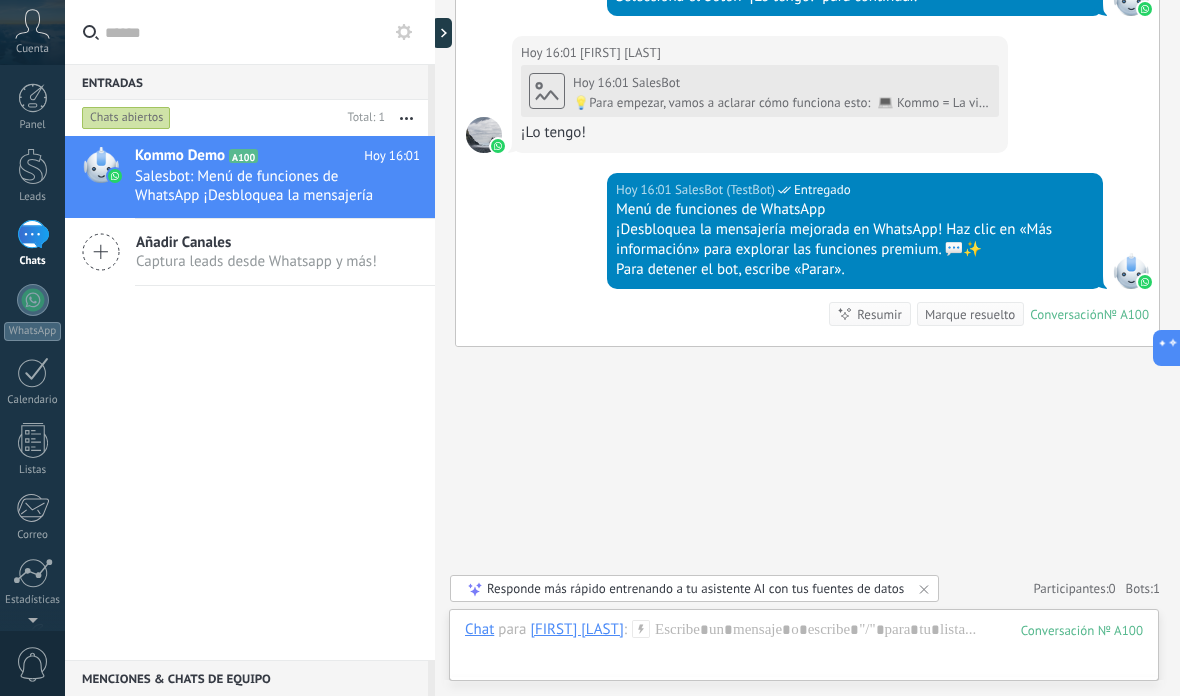 click on "Añadir Canales" at bounding box center (256, 242) 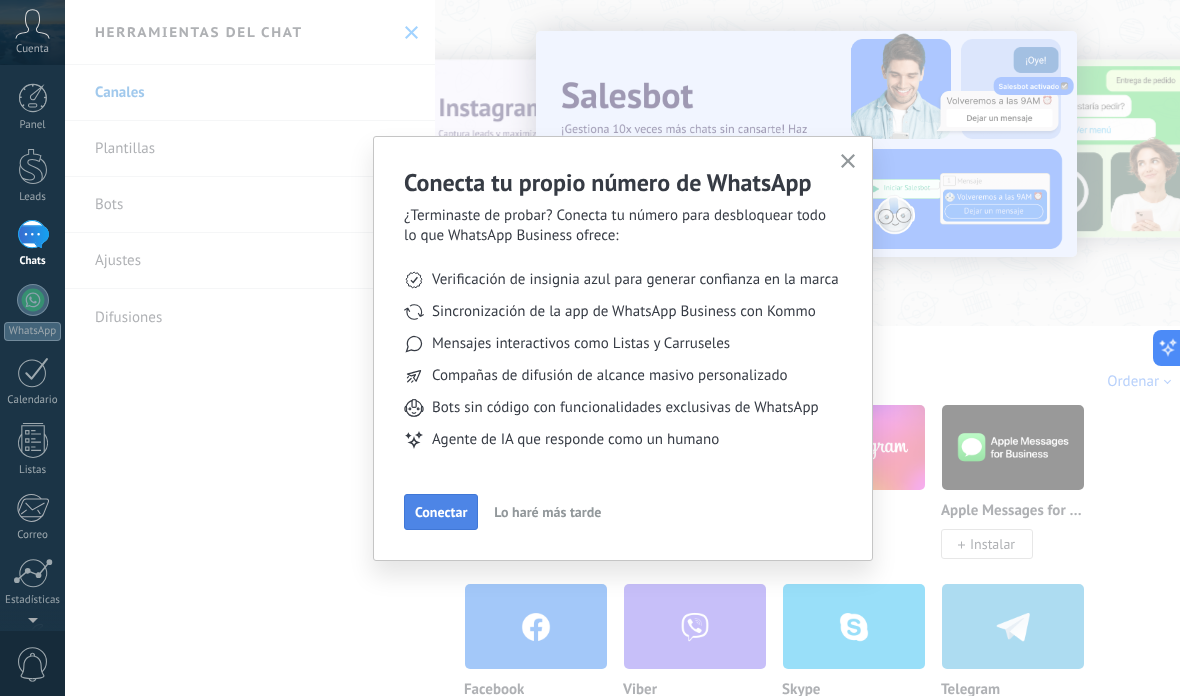 click on "Conectar" at bounding box center (441, 512) 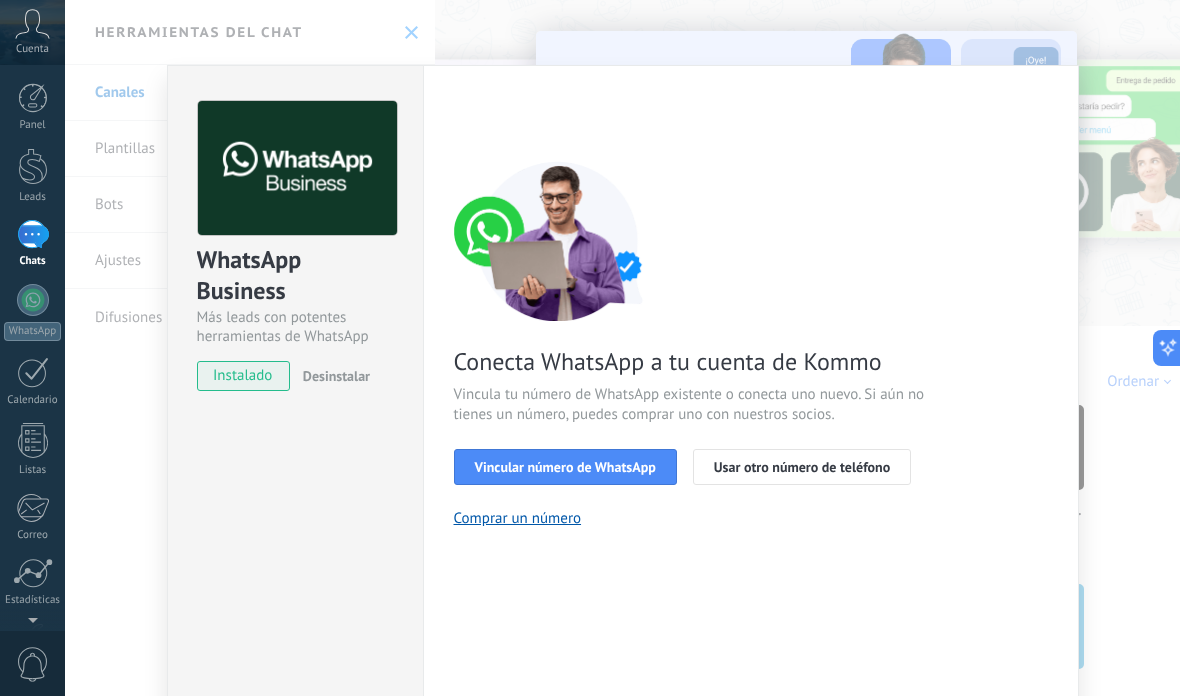 scroll, scrollTop: 0, scrollLeft: 0, axis: both 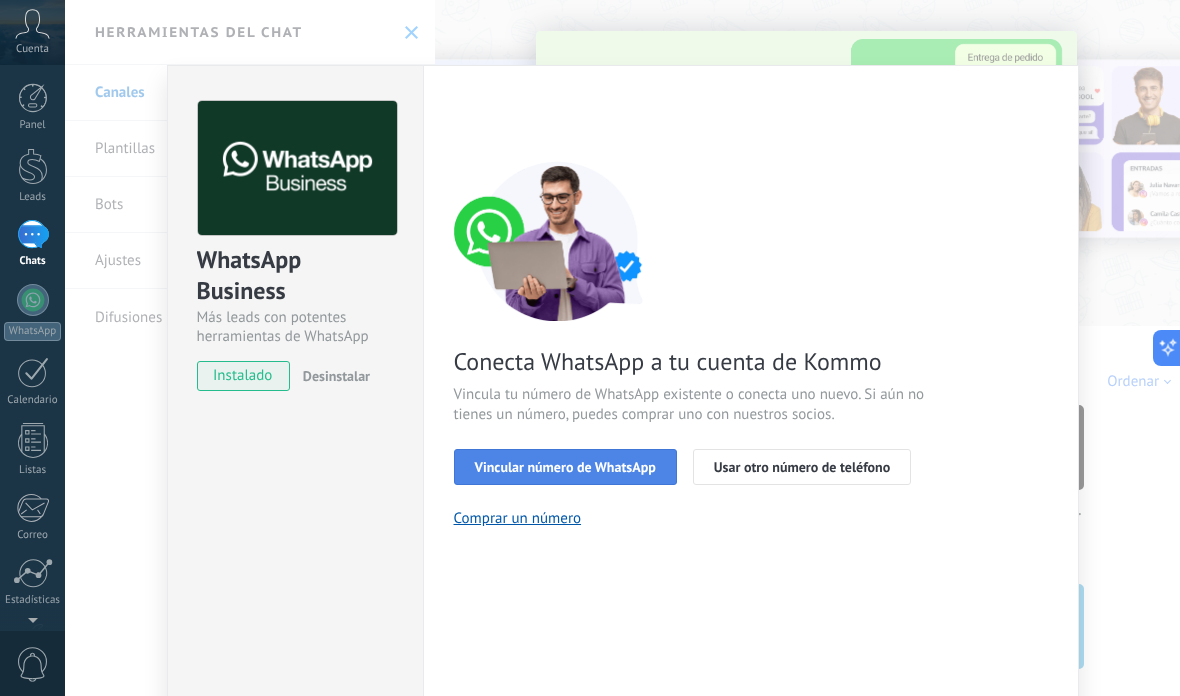 click on "Vincular número de WhatsApp" at bounding box center (565, 467) 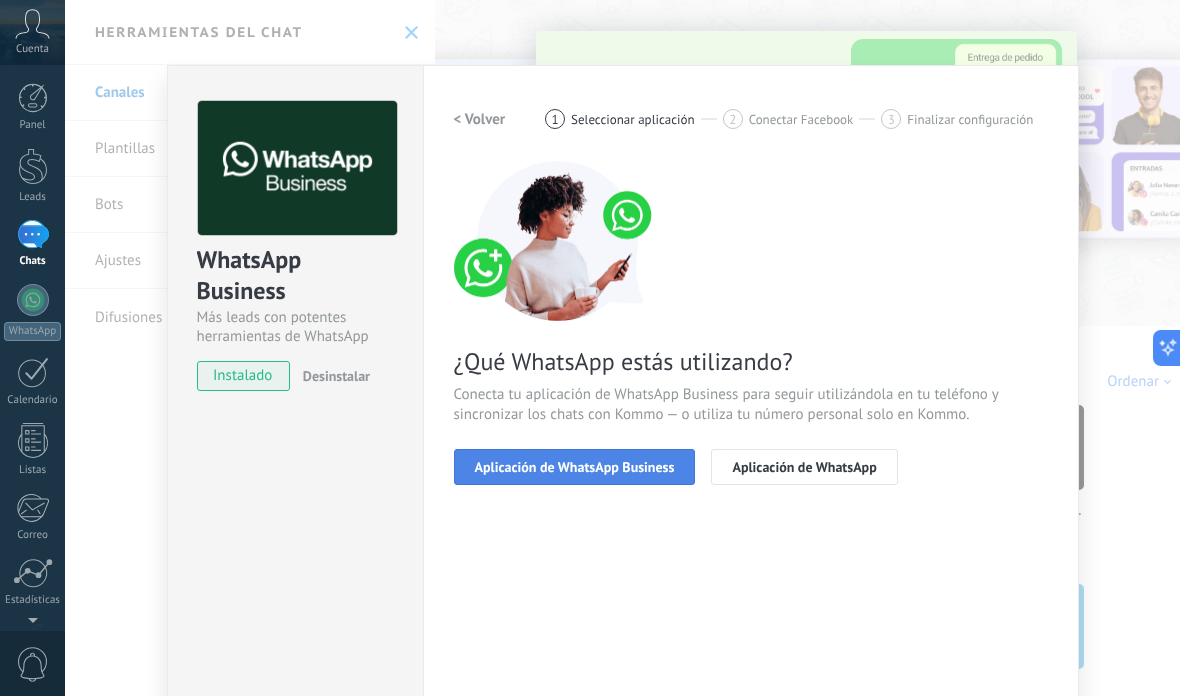click on "Aplicación de WhatsApp Business" at bounding box center (575, 467) 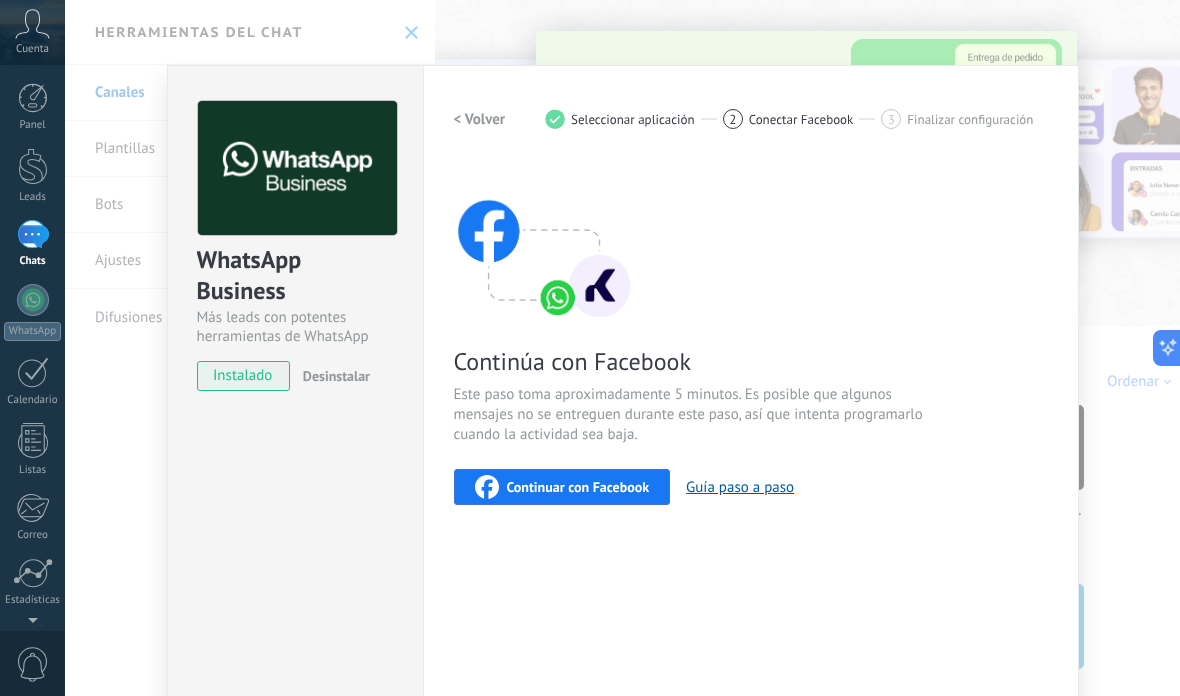 click on "Continuar con Facebook" at bounding box center (562, 487) 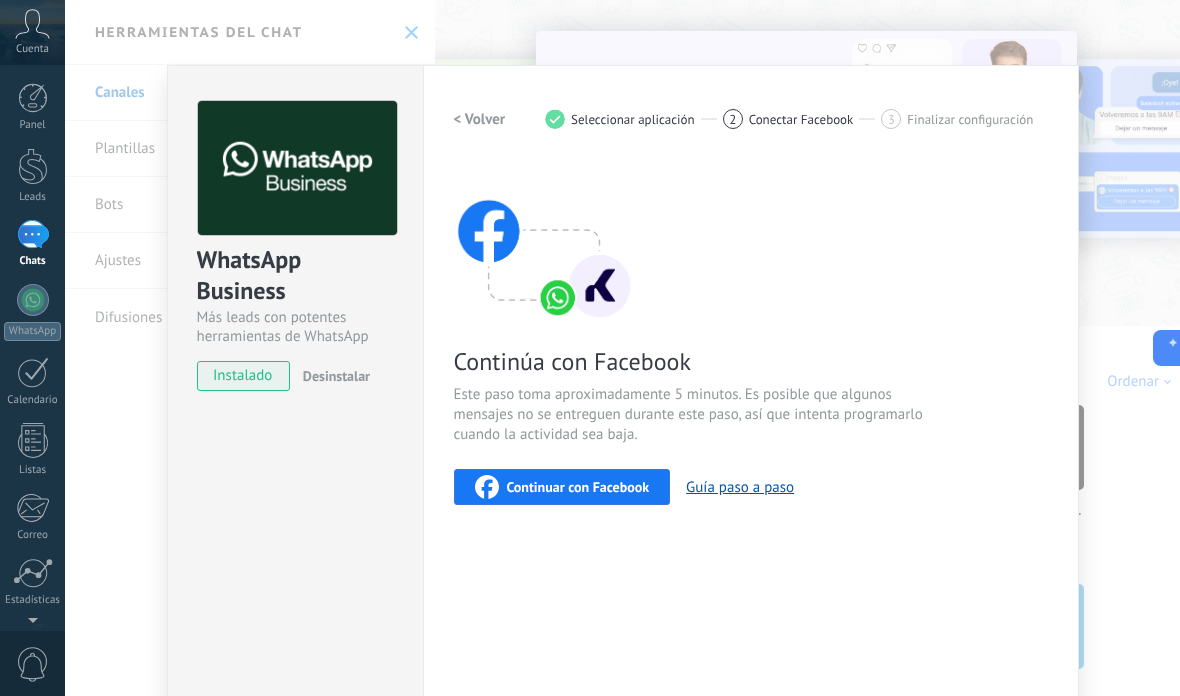 click on "WhatsApp Business Más leads con potentes herramientas de WhatsApp instalado Desinstalar Configuraciones Autorizaciones Esta pestaña registra a los usuarios que han concedido acceso a las integración a esta cuenta. Si deseas remover la posibilidad que un usuario pueda enviar solicitudes a la cuenta en nombre de esta integración, puedes revocar el acceso. Si el acceso a todos los usuarios es revocado, la integración dejará de funcionar. Esta aplicacion está instalada, pero nadie le ha dado acceso aun. WhatsApp Cloud API más _:  Guardar < Volver 1 Seleccionar aplicación 2 Conectar Facebook  3 Finalizar configuración Continúa con Facebook Este paso toma aproximadamente 5 minutos. Es posible que algunos mensajes no se entreguen durante este paso, así que intenta programarlo cuando la actividad sea baja. Continuar con Facebook Guía paso a paso ¿Necesitas ayuda?" at bounding box center [622, 348] 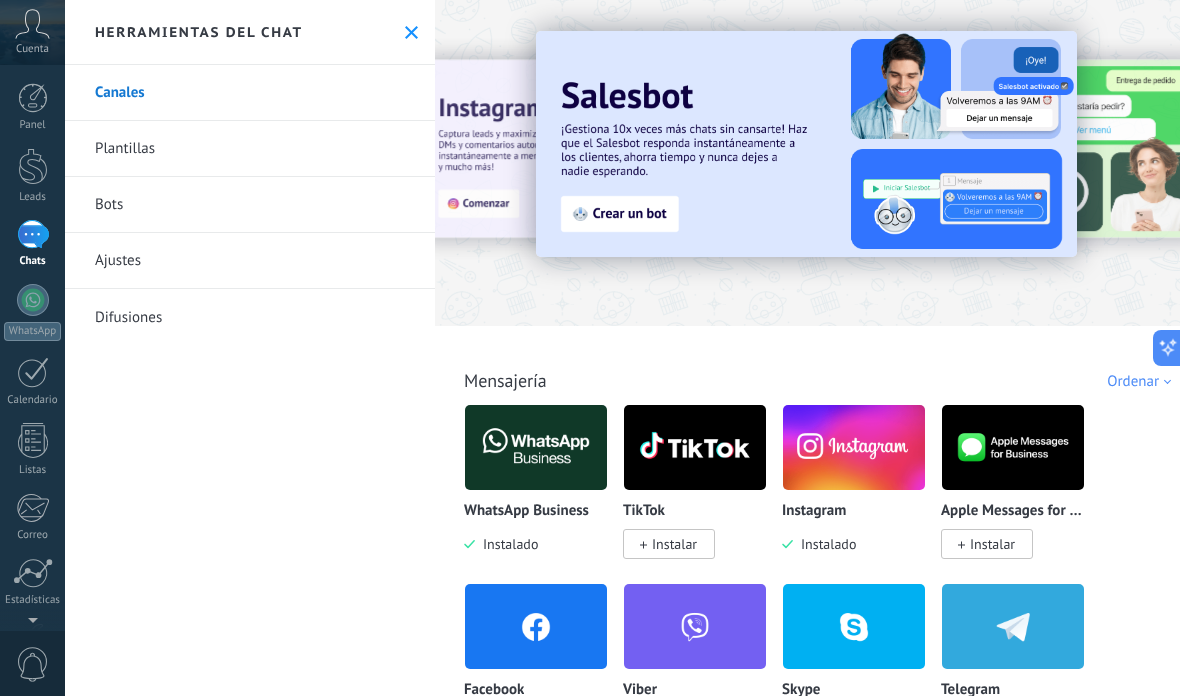 click on "Bots" at bounding box center (250, 205) 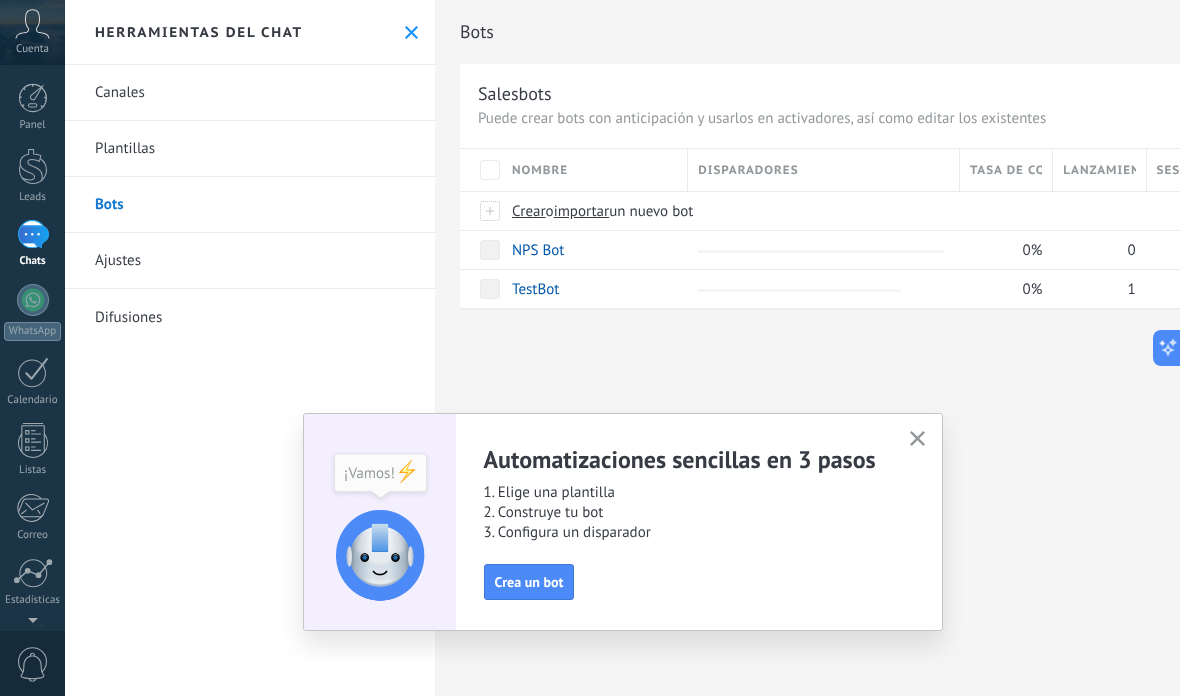 click on "Ajustes" at bounding box center [250, 261] 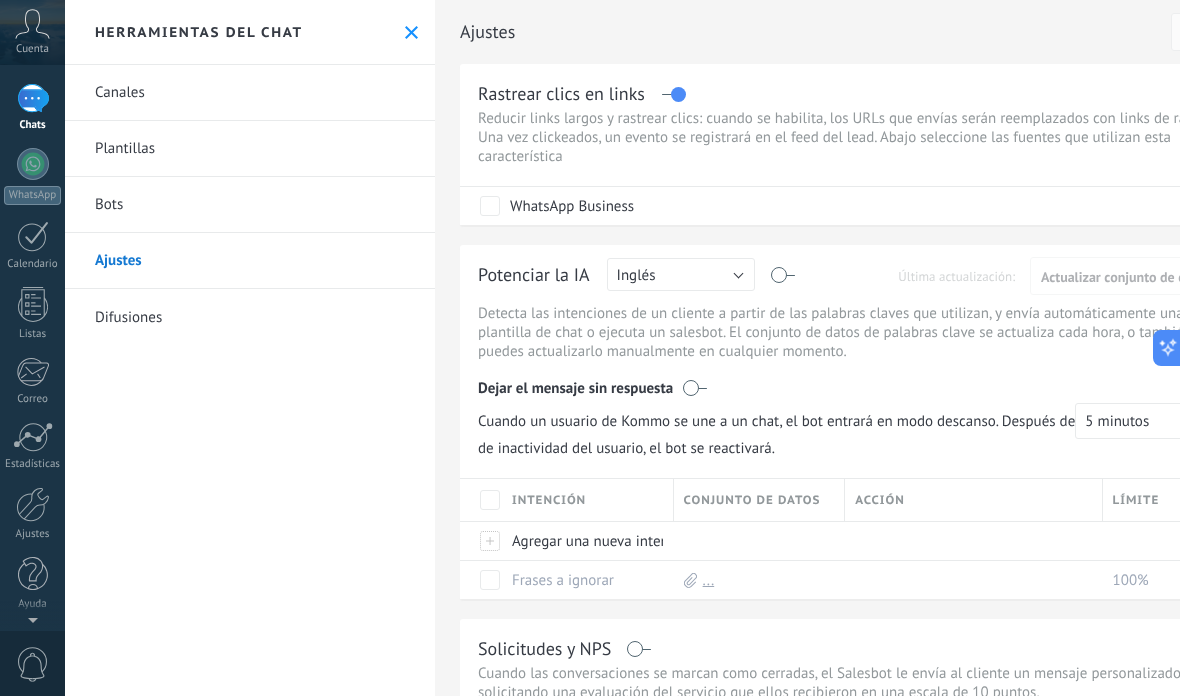 scroll, scrollTop: 136, scrollLeft: 0, axis: vertical 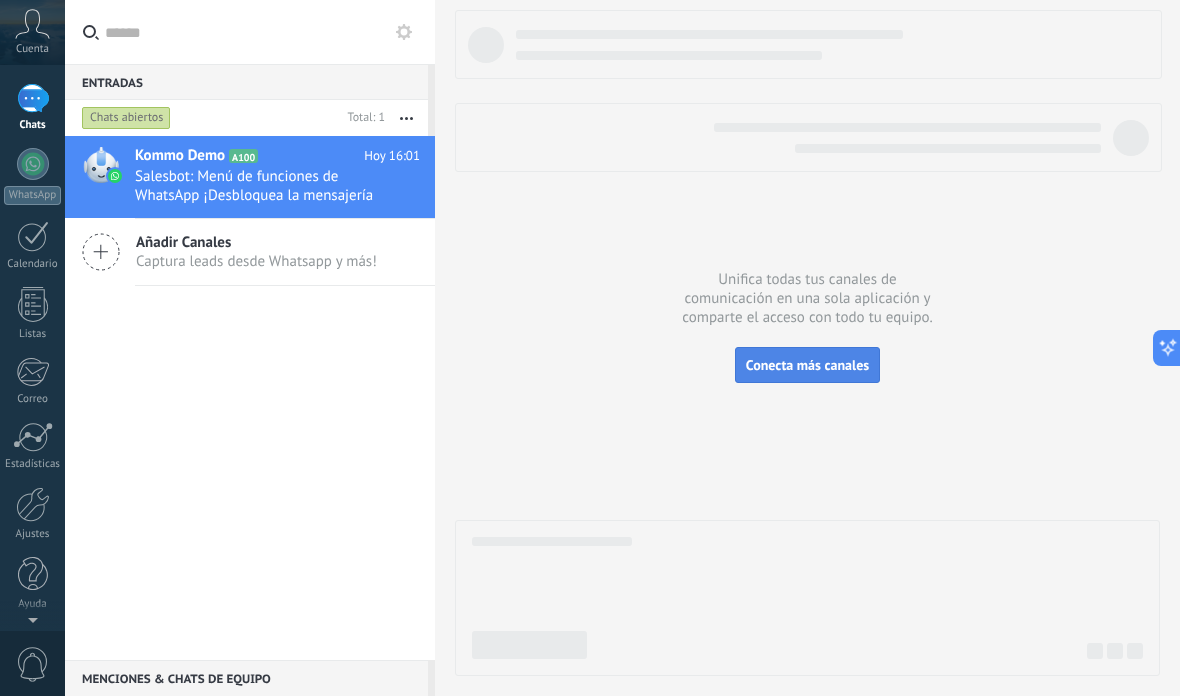 click on "Conecta más canales" at bounding box center (807, 365) 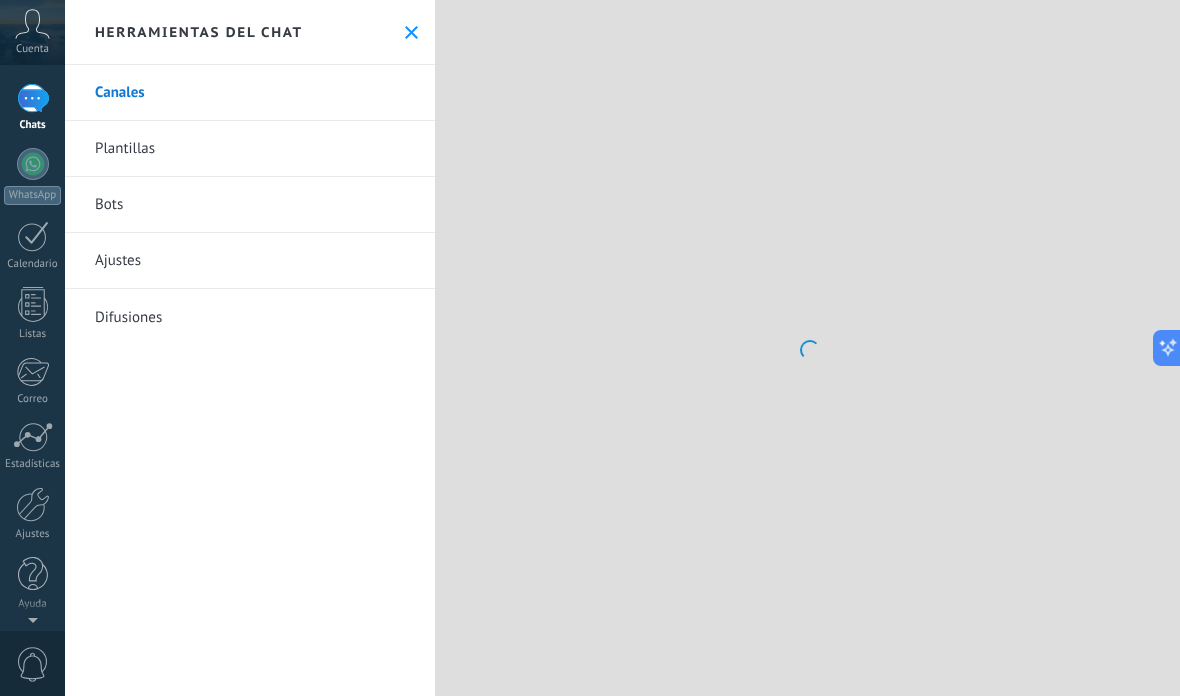 scroll, scrollTop: 0, scrollLeft: 0, axis: both 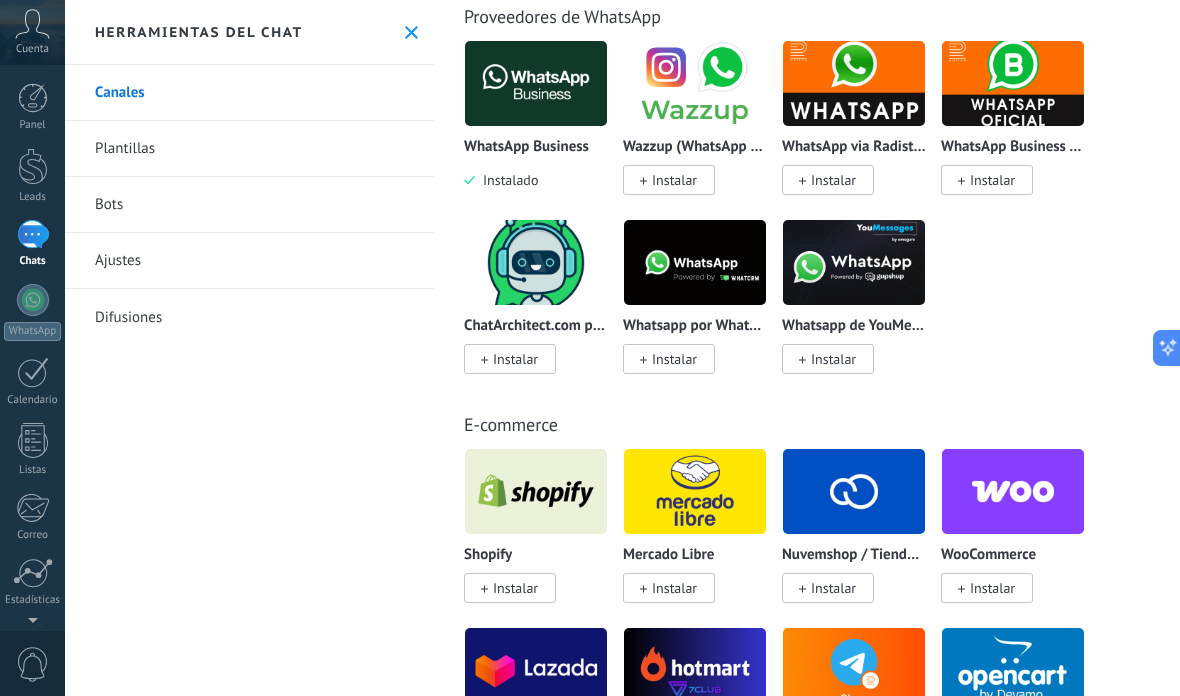 click at bounding box center [695, 262] 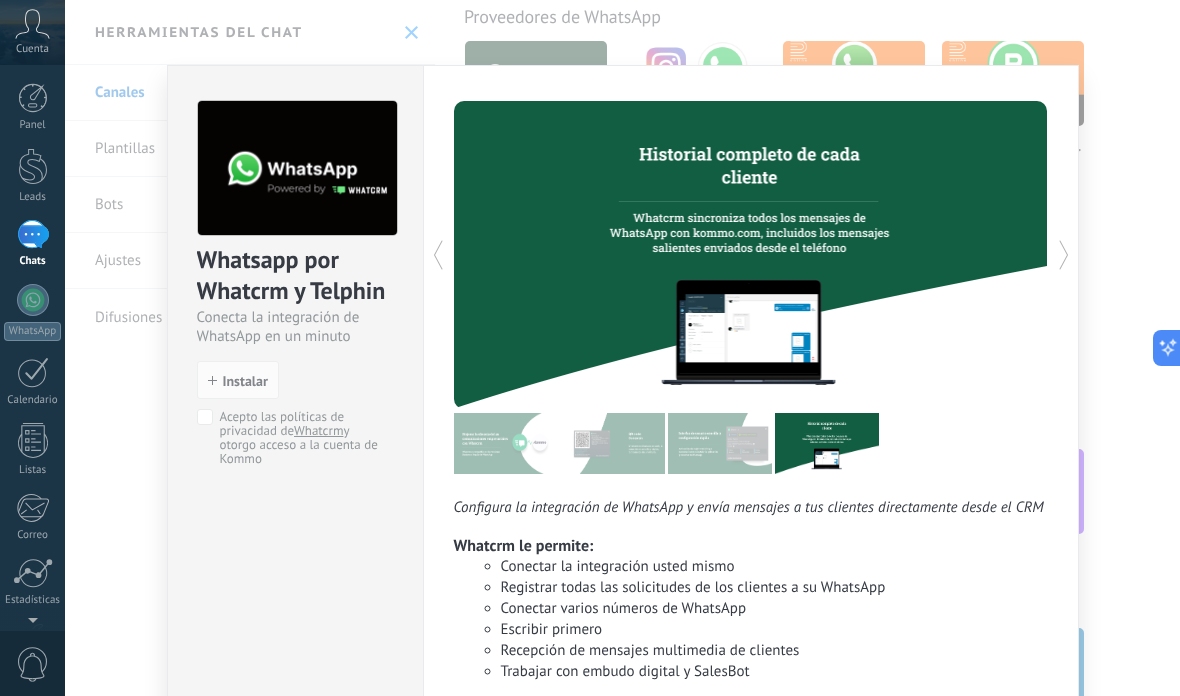 scroll, scrollTop: 0, scrollLeft: 0, axis: both 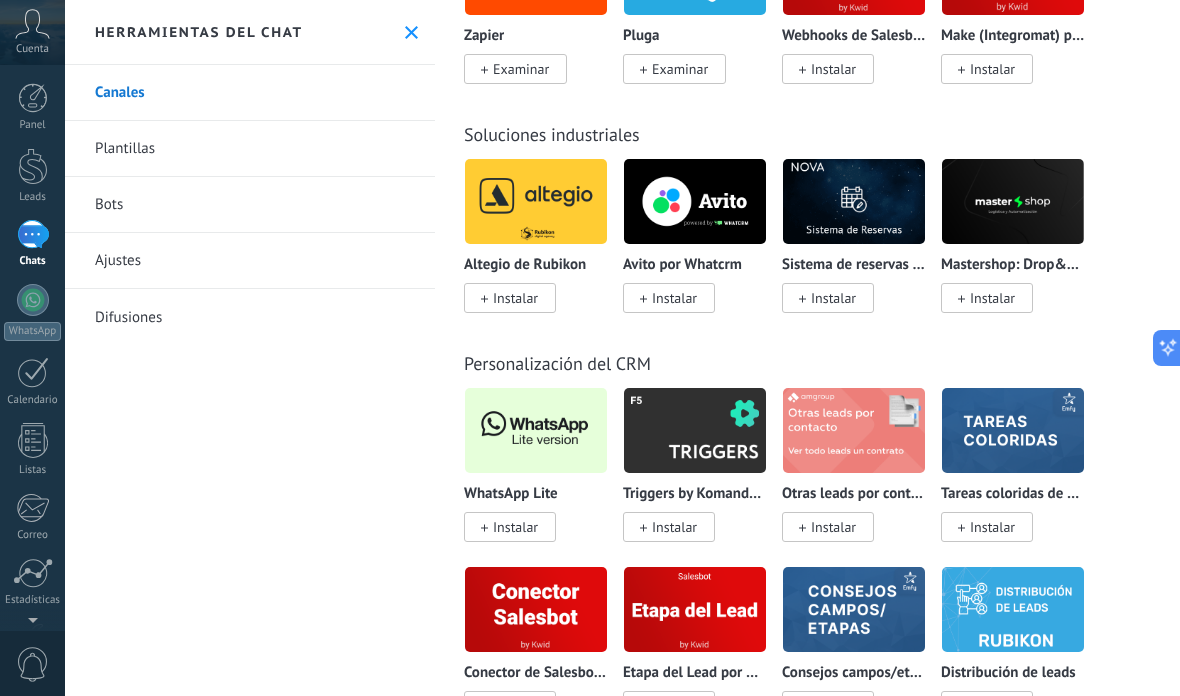 click at bounding box center [536, 430] 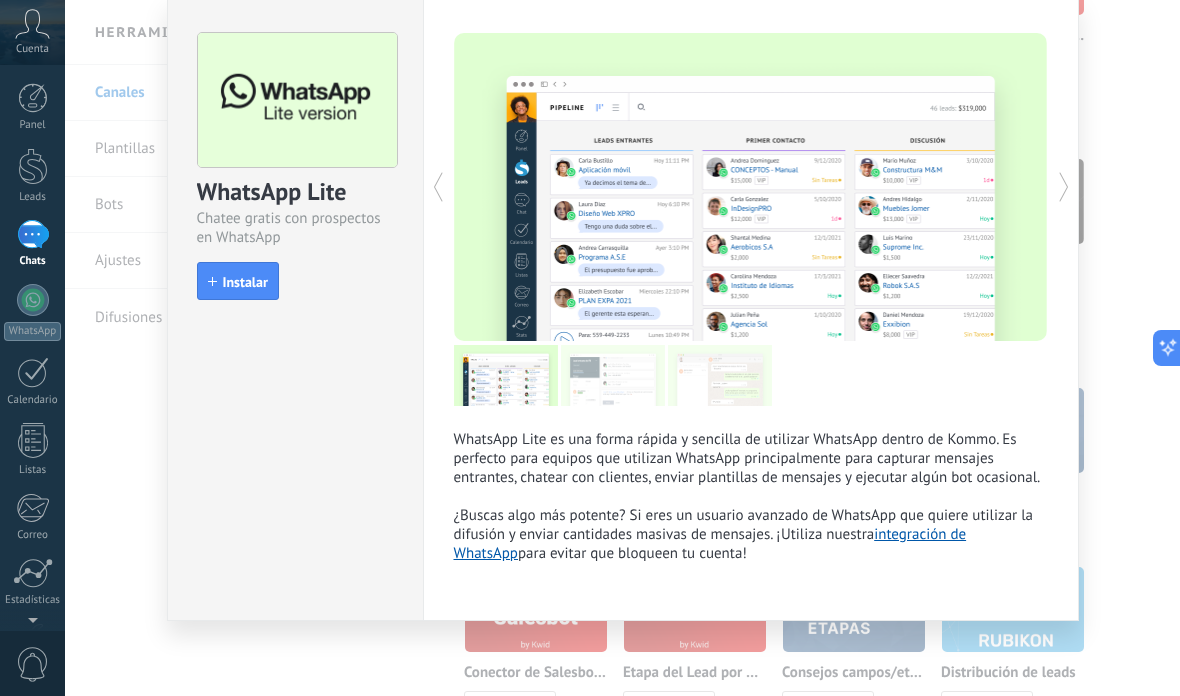 scroll, scrollTop: 82, scrollLeft: 0, axis: vertical 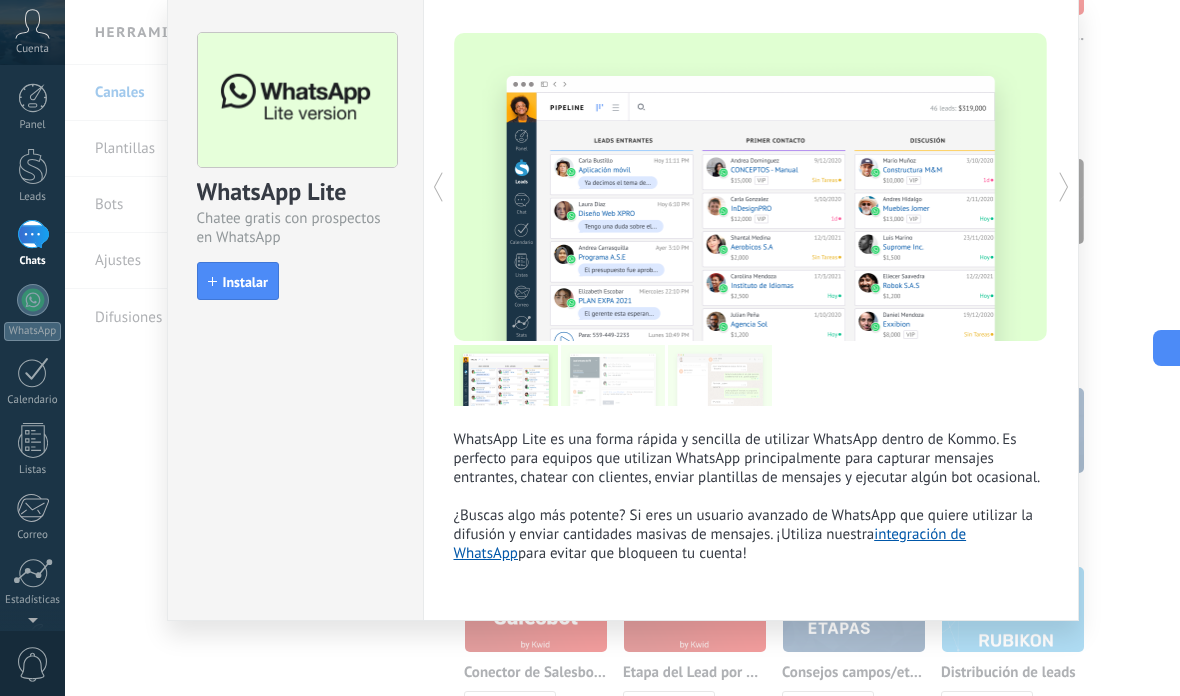 click 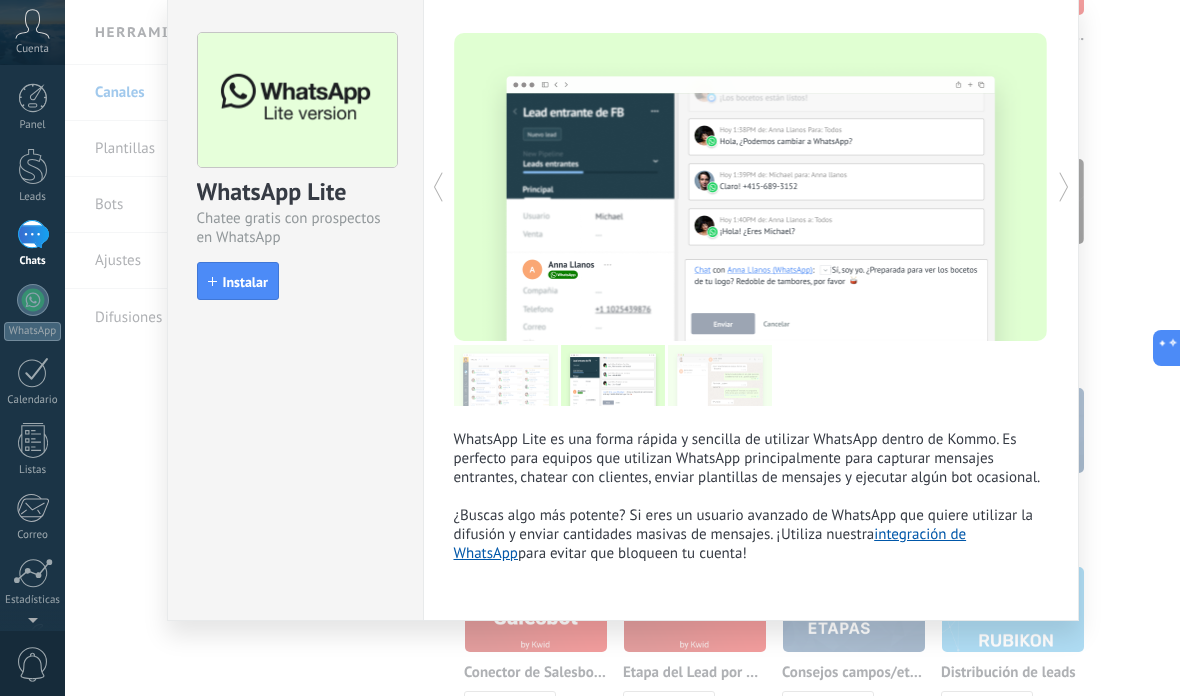 click 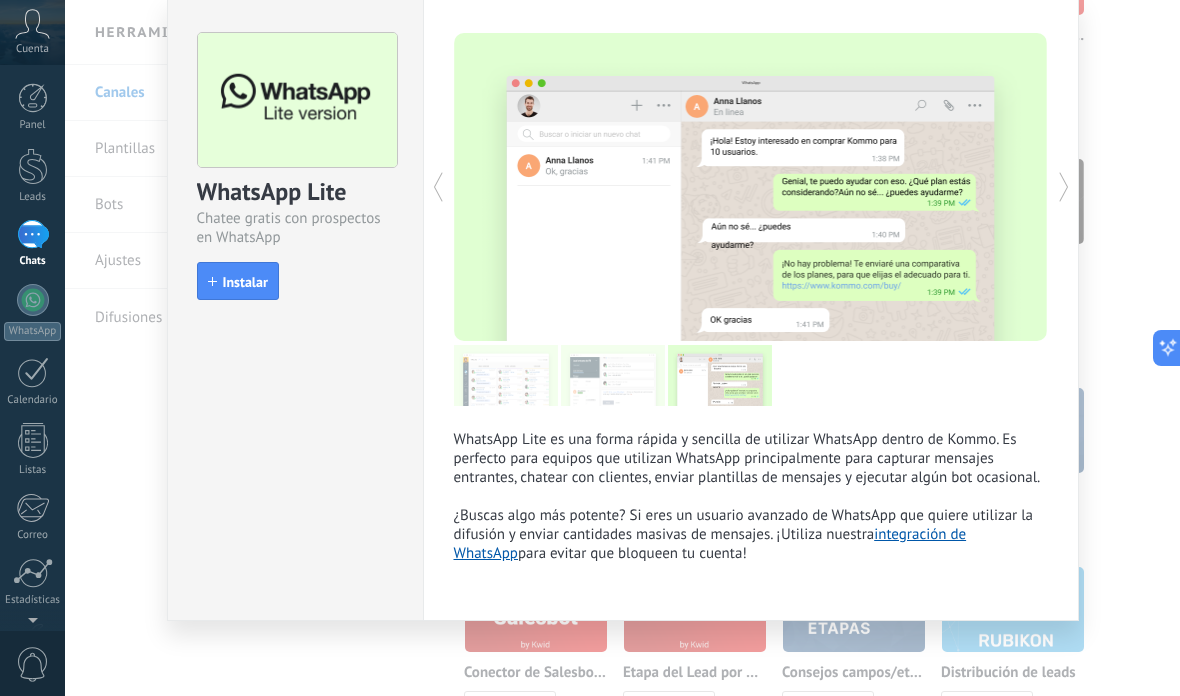 click 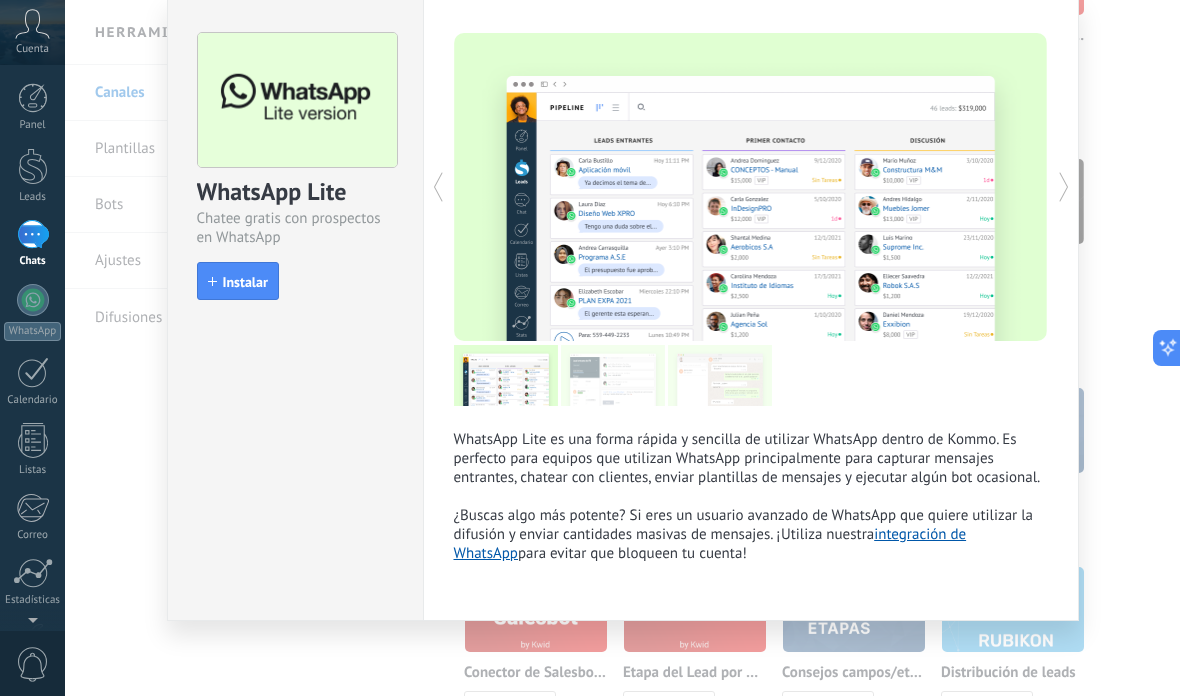 click 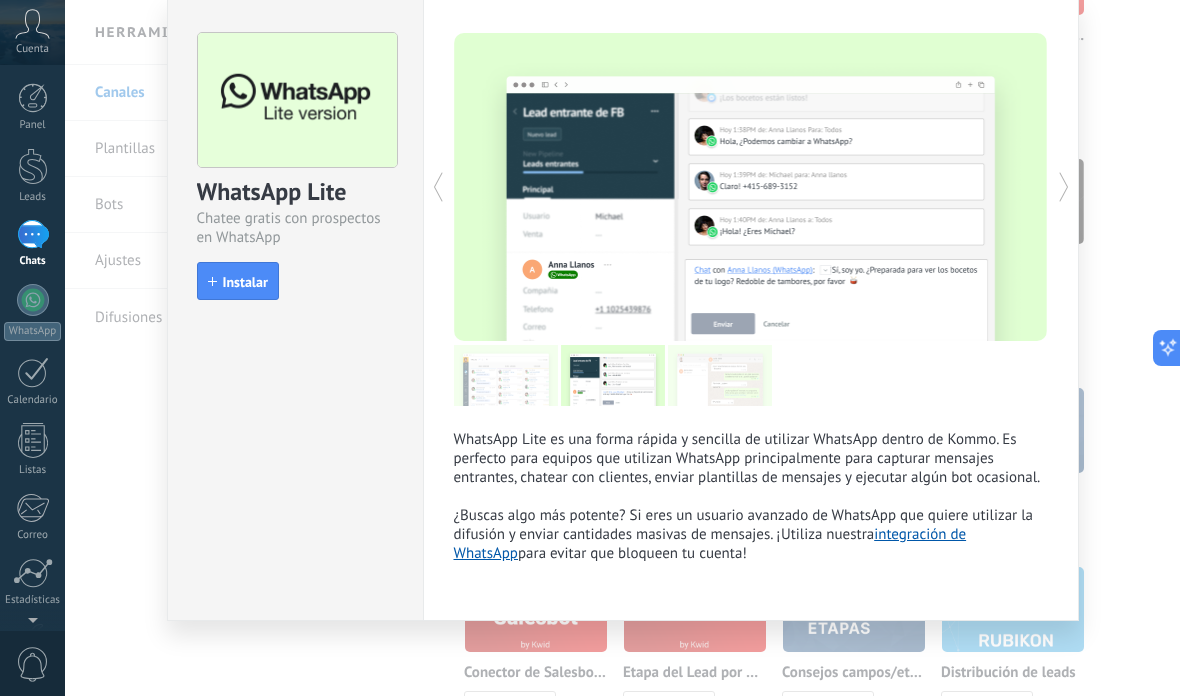 click 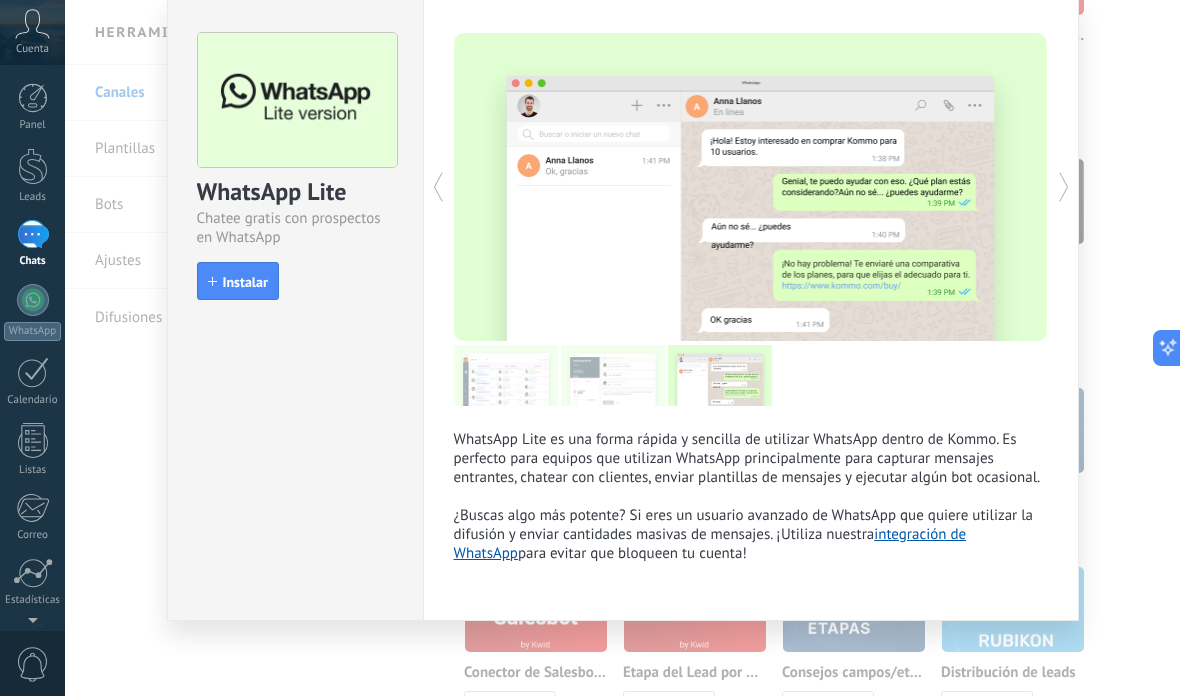 click 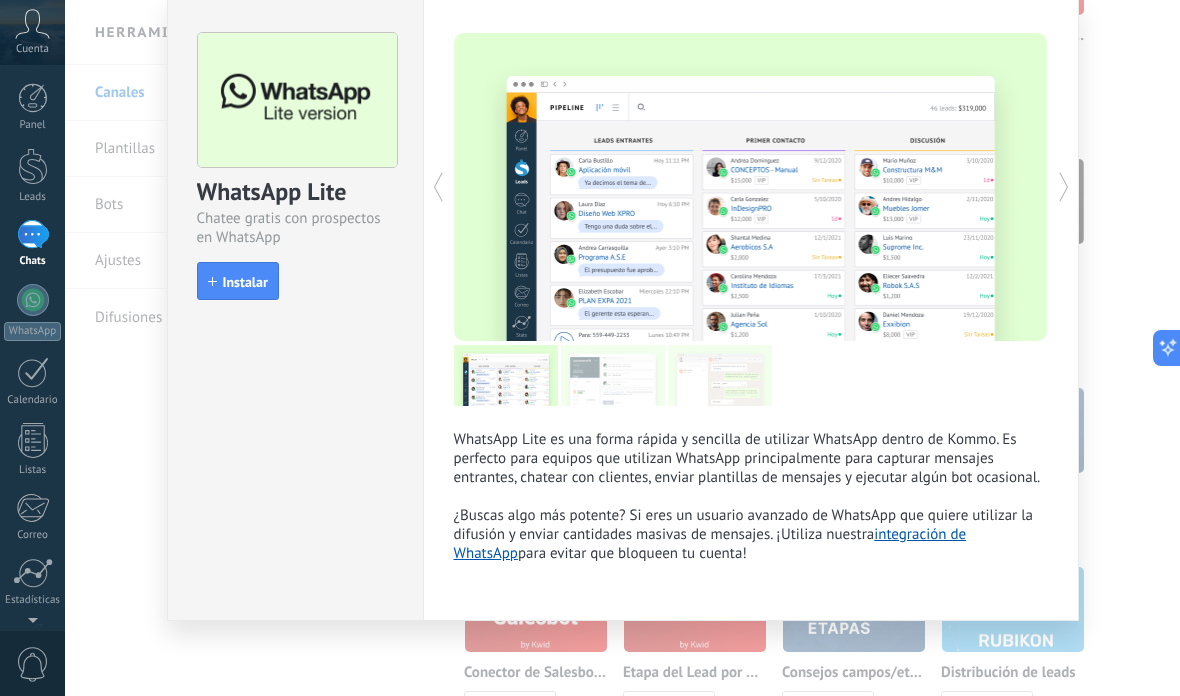 click 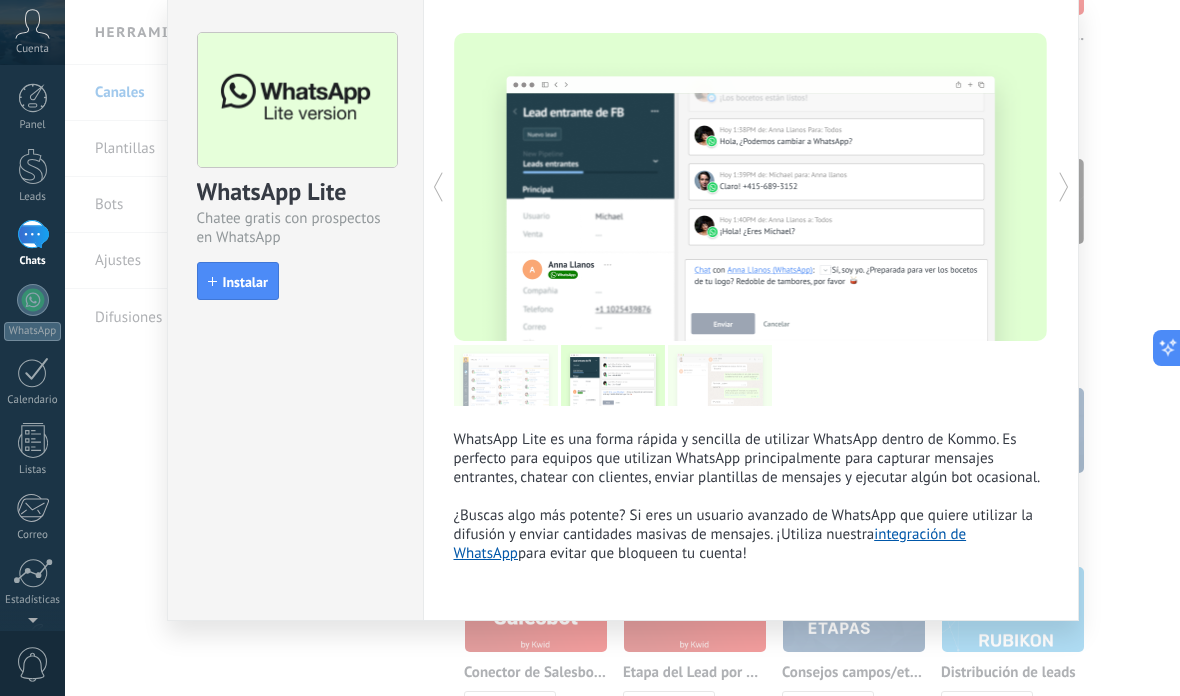 click 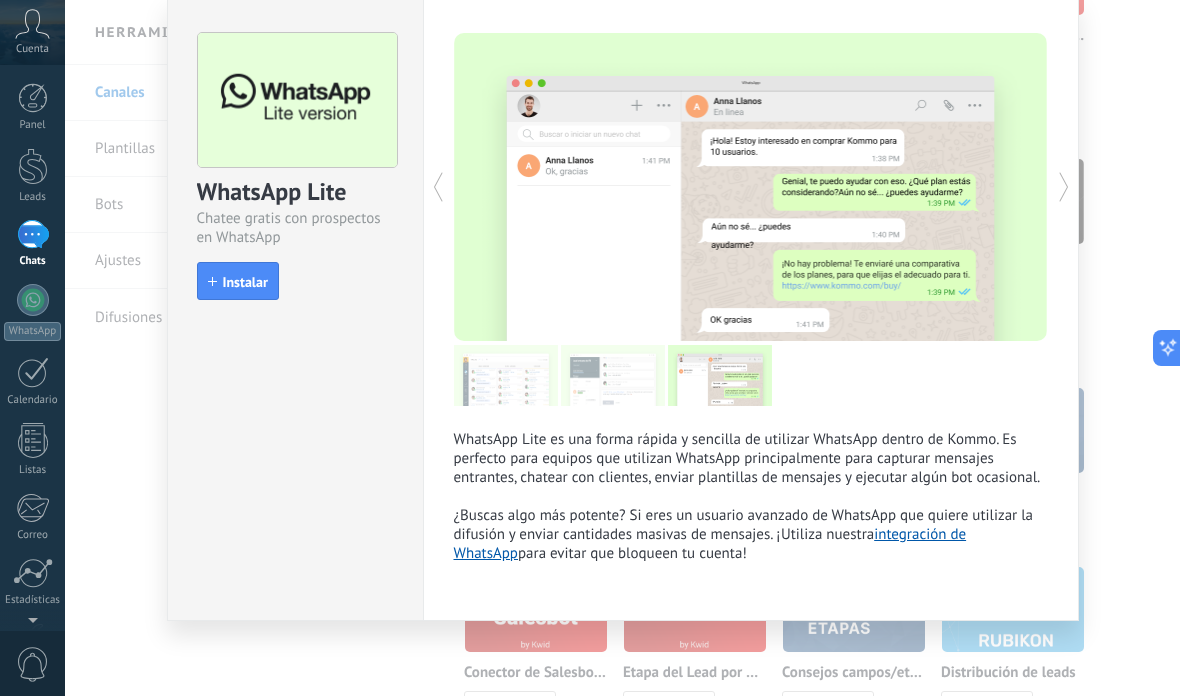 click 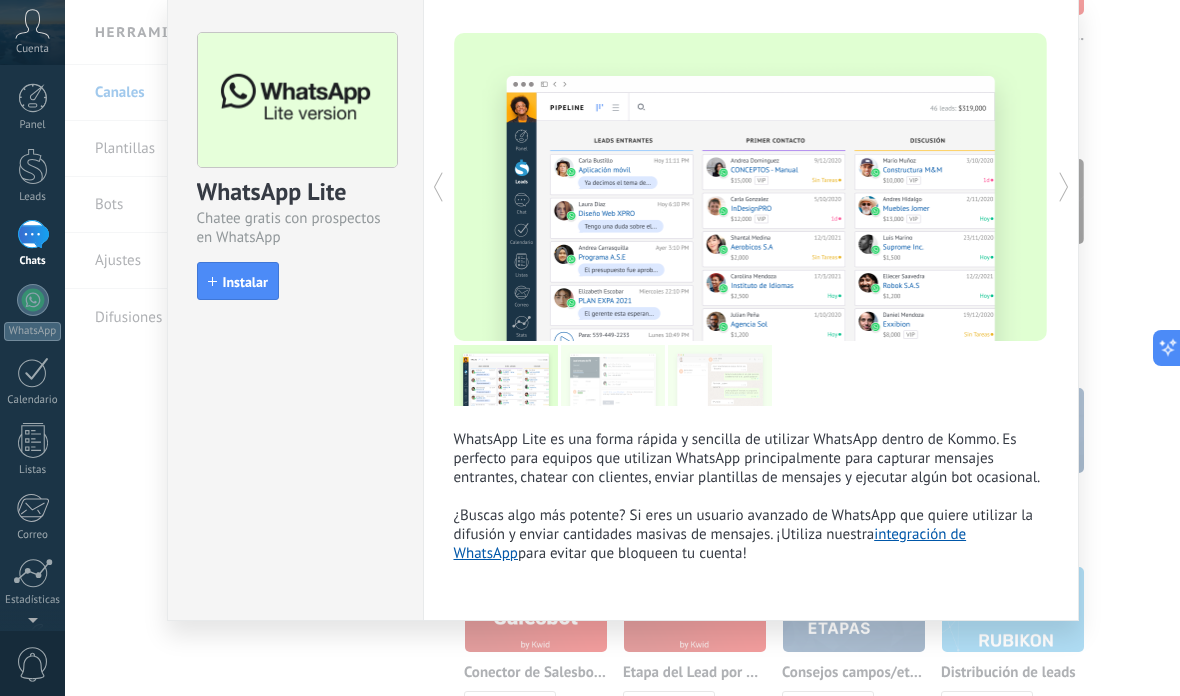 click 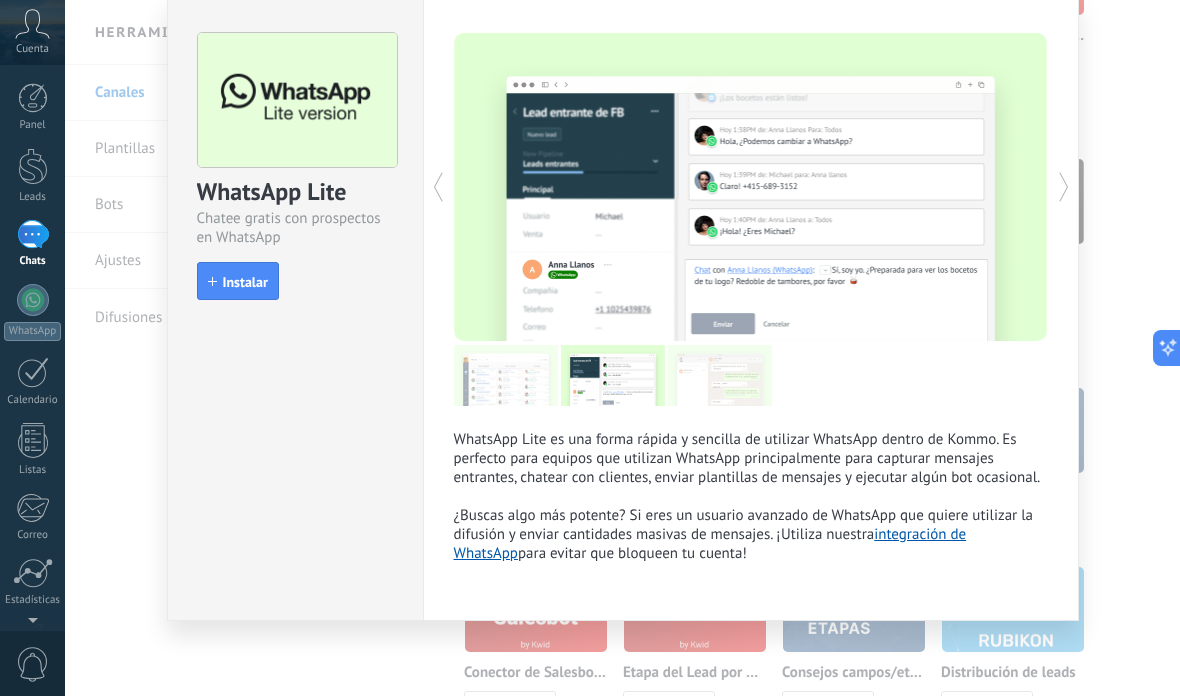 click 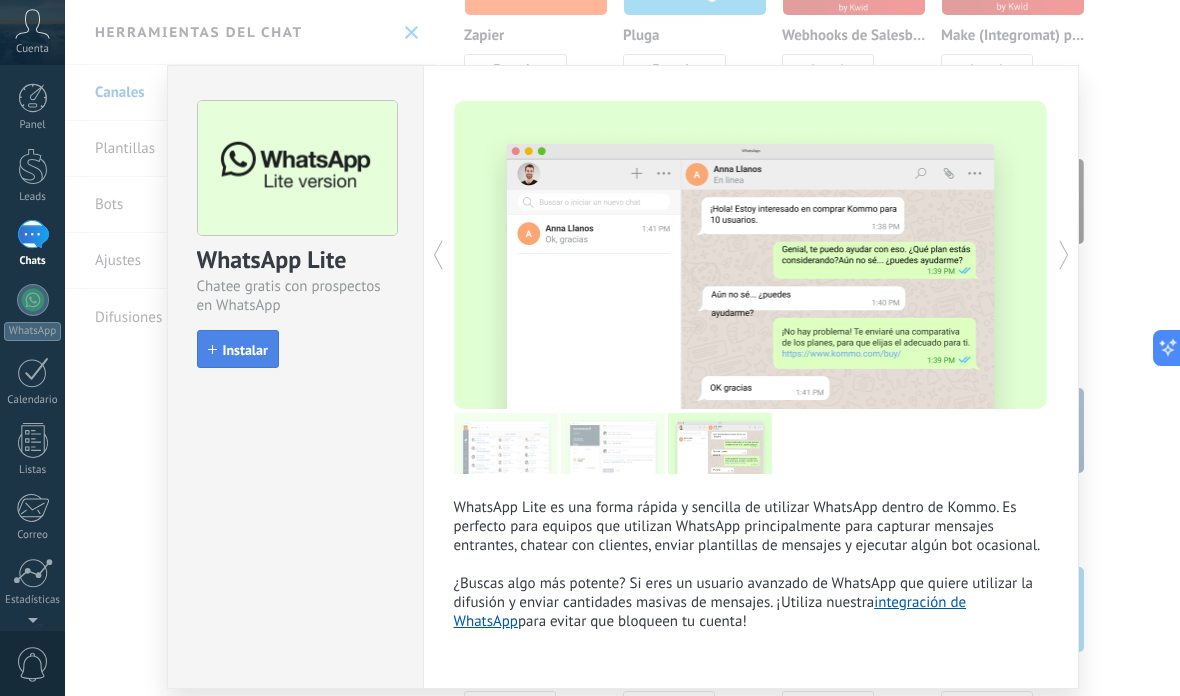 scroll, scrollTop: 0, scrollLeft: 0, axis: both 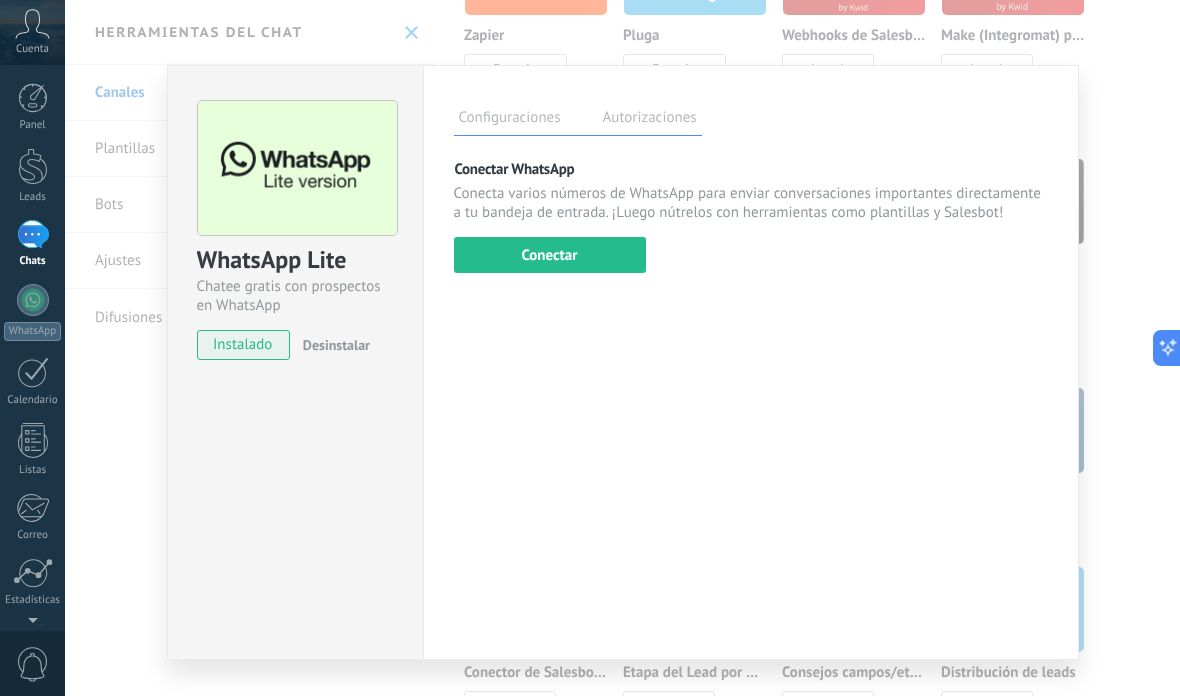 click on "Autorizaciones" at bounding box center (650, 120) 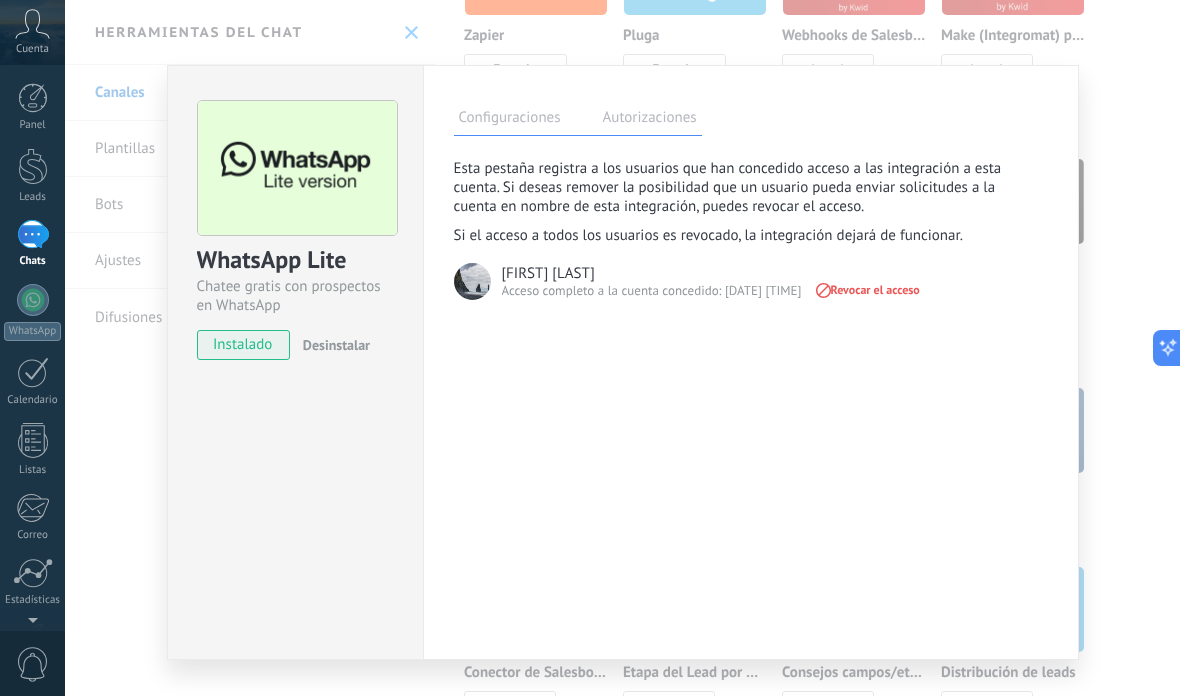 click on "Revocar el acceso" at bounding box center [866, 290] 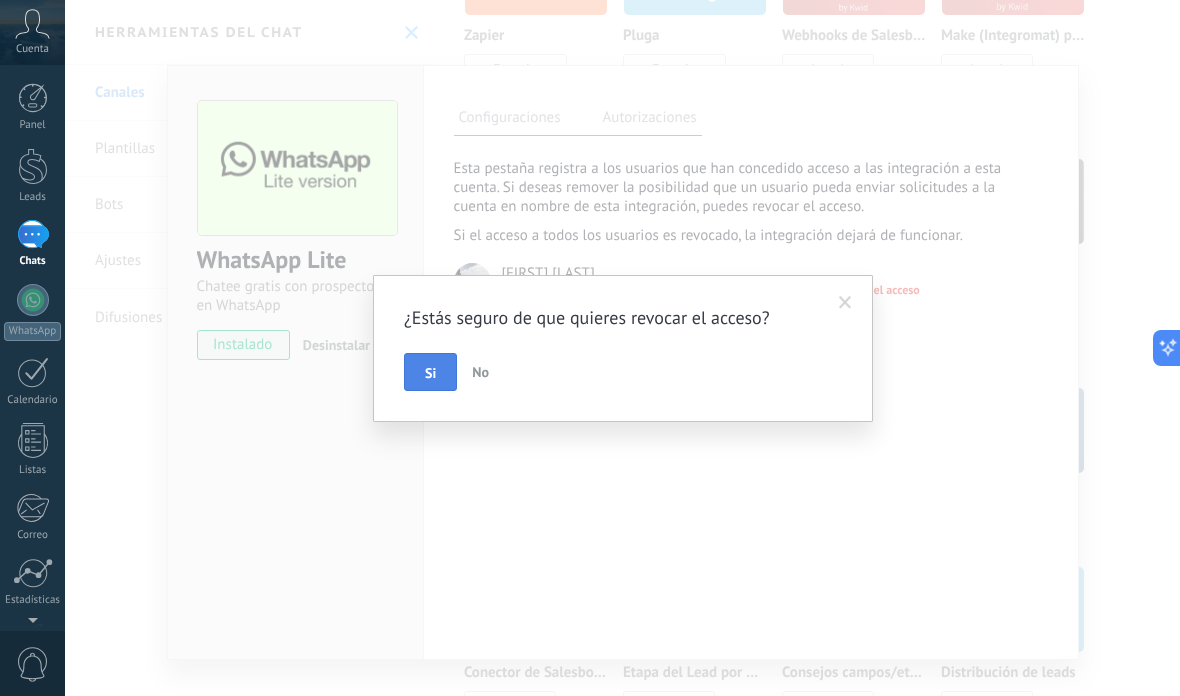click on "Si" at bounding box center [430, 372] 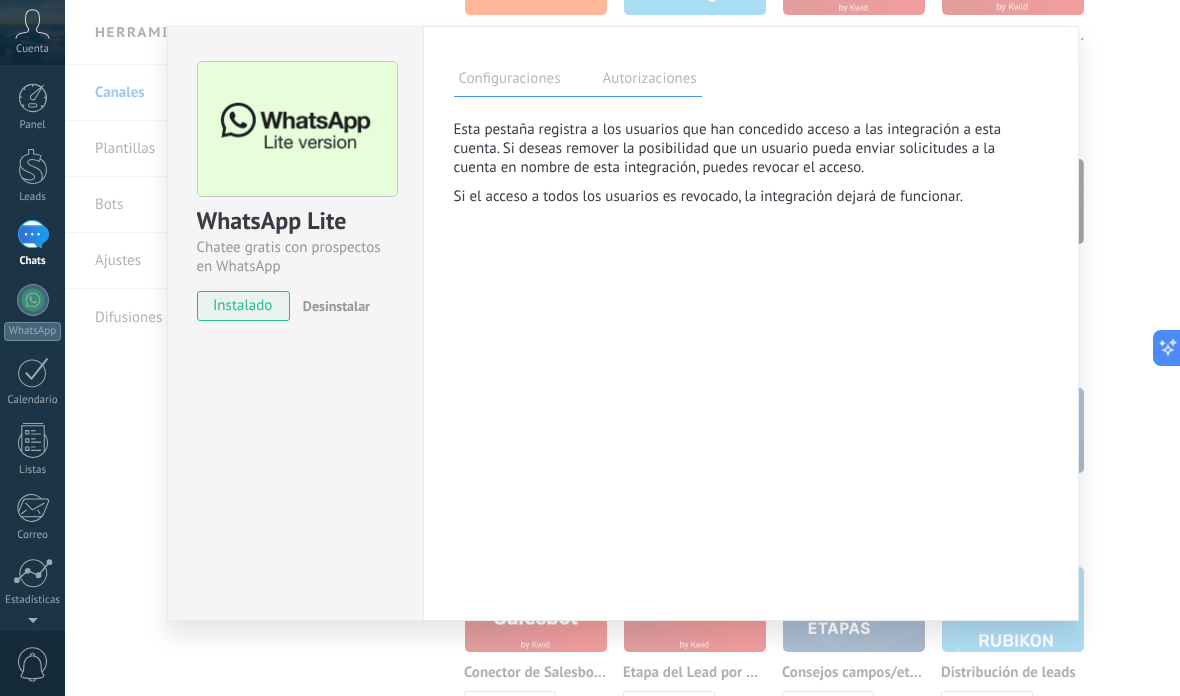 scroll, scrollTop: 39, scrollLeft: 0, axis: vertical 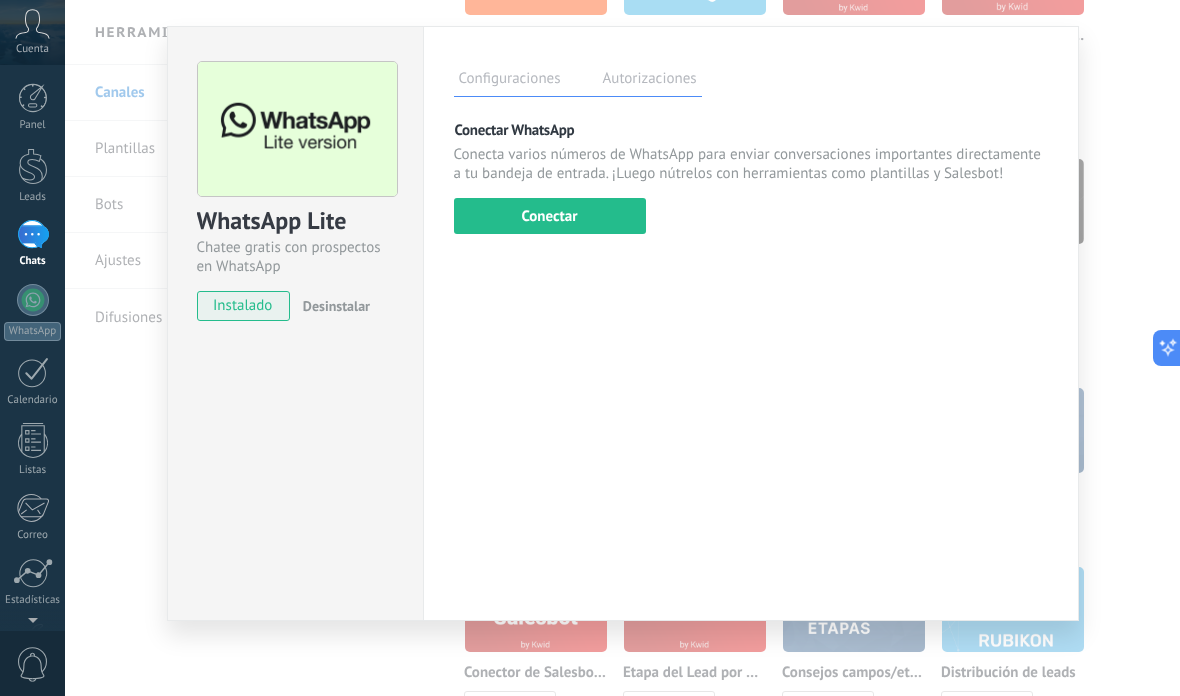 click on "WhatsApp Lite Chatee gratis con prospectos en WhatsApp instalado Desinstalar Configuraciones Autorizaciones Esta pestaña registra a los usuarios que han concedido acceso a las integración a esta cuenta. Si deseas remover la posibilidad que un usuario pueda enviar solicitudes a la cuenta en nombre de esta integración, puedes revocar el acceso. Si el acceso a todos los usuarios es revocado, la integración dejará de funcionar. Esta aplicacion está instalada, pero nadie le ha dado acceso aun. Más de 2 mil millones de personas utilizan activamente WhatsApp para conectarse con amigos, familiares y empresas. Esta integración agrega el chat más popular a tu arsenal de comunicación: captura automáticamente leads desde los mensajes entrantes, comparte el acceso al chat con todo tu equipo y potencia todo con las herramientas integradas de Kommo, como el botón de compromiso y Salesbot. más _:  Guardar Conectar WhatsApp Conectar" at bounding box center (622, 348) 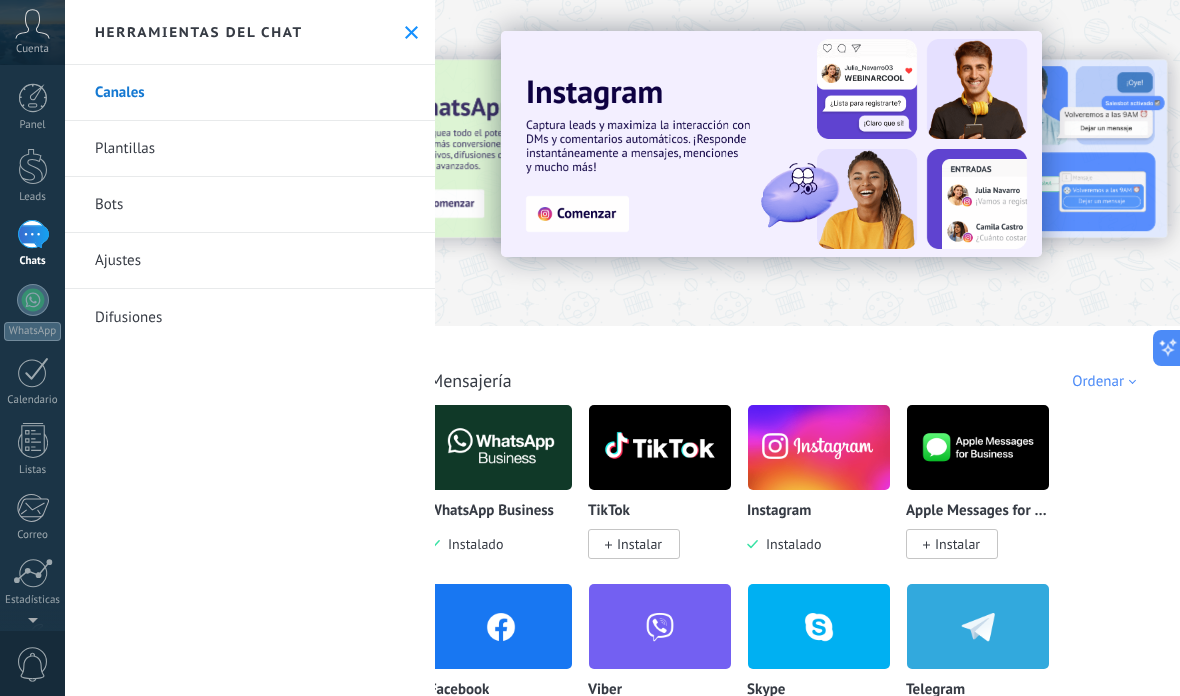 scroll, scrollTop: 0, scrollLeft: 35, axis: horizontal 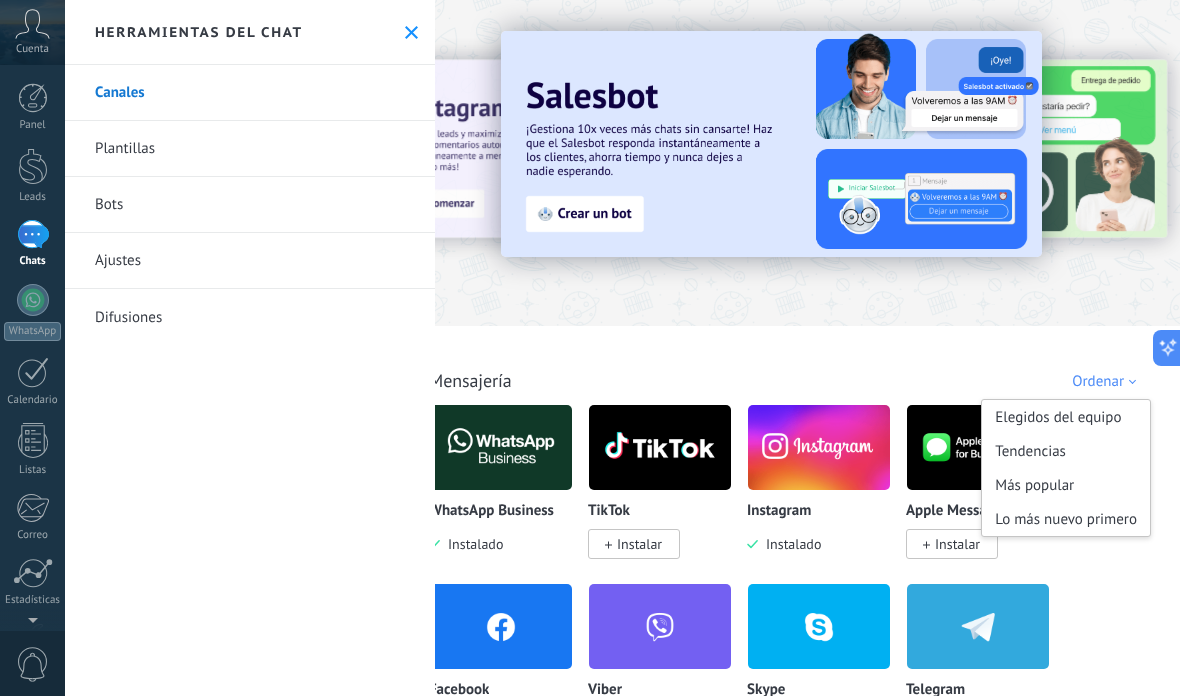 click on "Todo Bandeja de entrada Automatizaciones Fuentes de leads Instalado Mis contribuciones Ordenar Elegidos del equipo Tendencias Más popular Lo más nuevo primero" at bounding box center (790, 358) 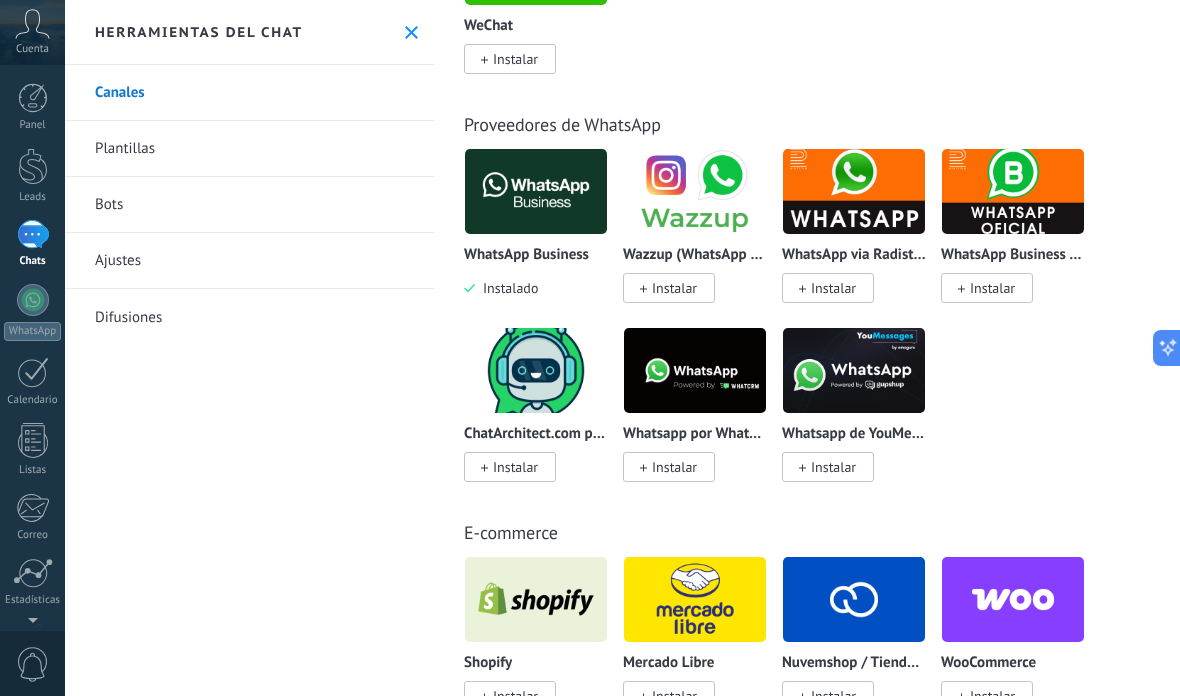 scroll, scrollTop: 844, scrollLeft: 0, axis: vertical 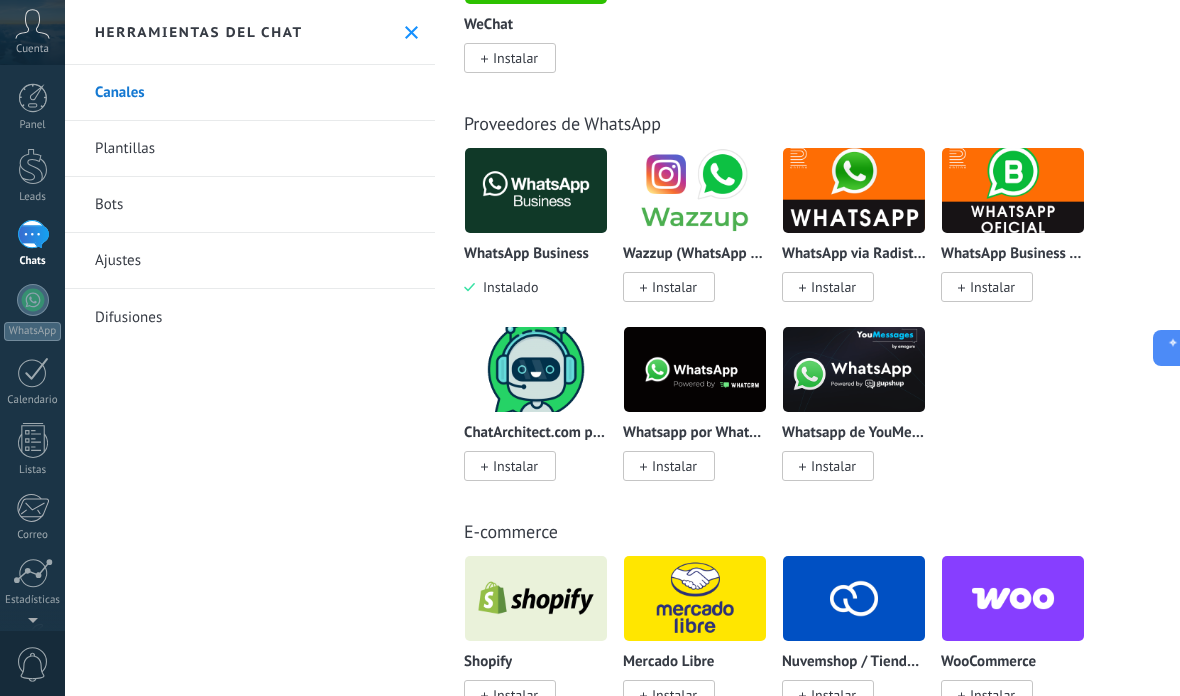 click at bounding box center (1013, 190) 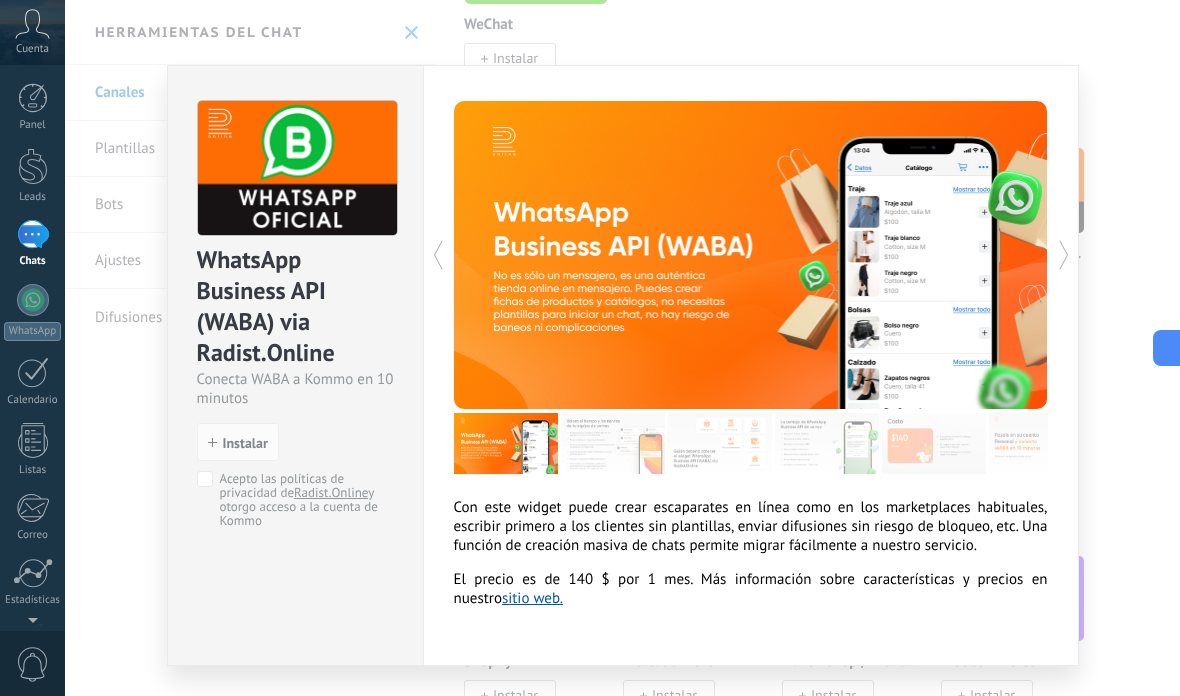 scroll, scrollTop: 0, scrollLeft: 0, axis: both 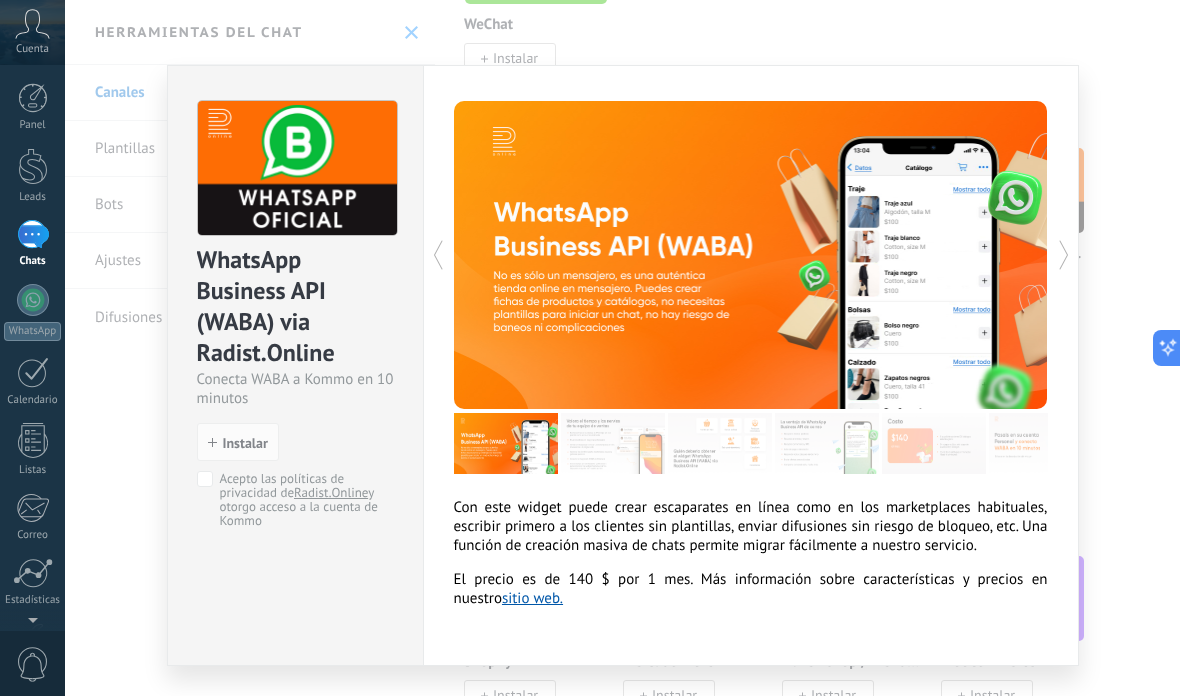 click on "WhatsApp Business API (WABA) via Radist.Online Conecta WABA a Kommo en 10 minutos install Instalar Acepto las políticas de privacidad de  Radist.Online  y otorgo acceso a la cuenta de Kommo
Con este widget puede crear escaparates en línea como en los marketplaces habituales, escribir primero a los clientes sin plantillas, enviar difusiones sin riesgo de bloqueo, etc. Una función de creación masiva de chats permite migrar fácilmente a nuestro servicio.
El precio es de 140 $ por 1 mes. Más información sobre características y precios en nuestro  sitio web.
más" at bounding box center (622, 348) 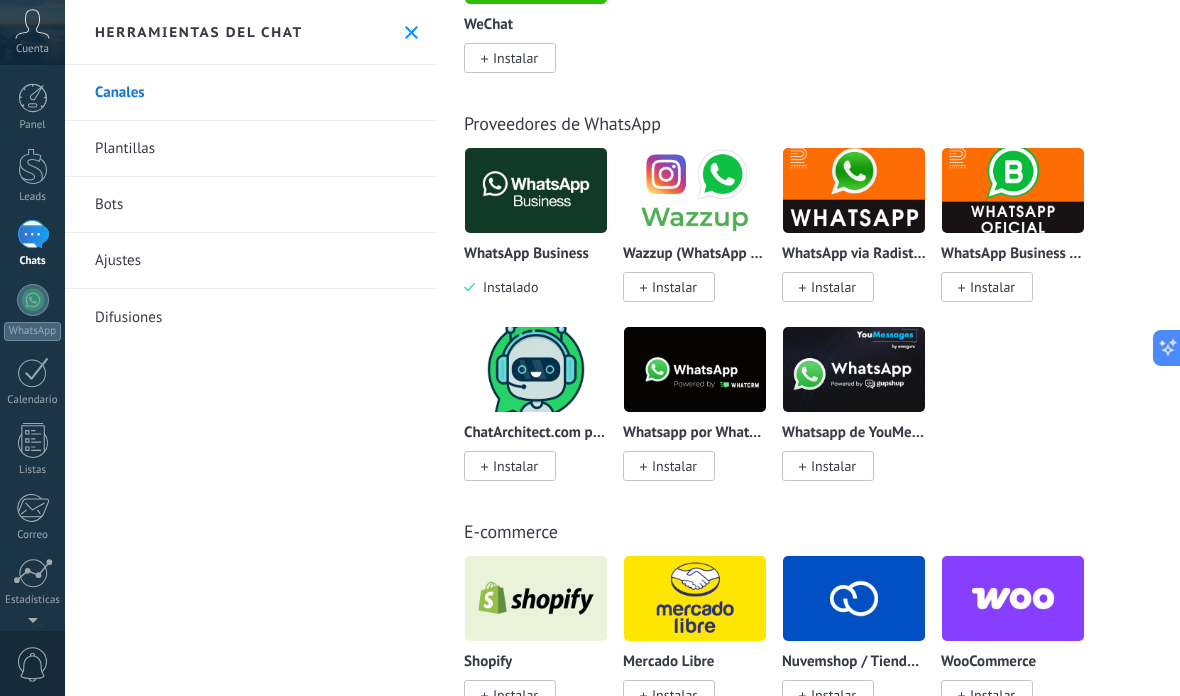 click at bounding box center (854, 190) 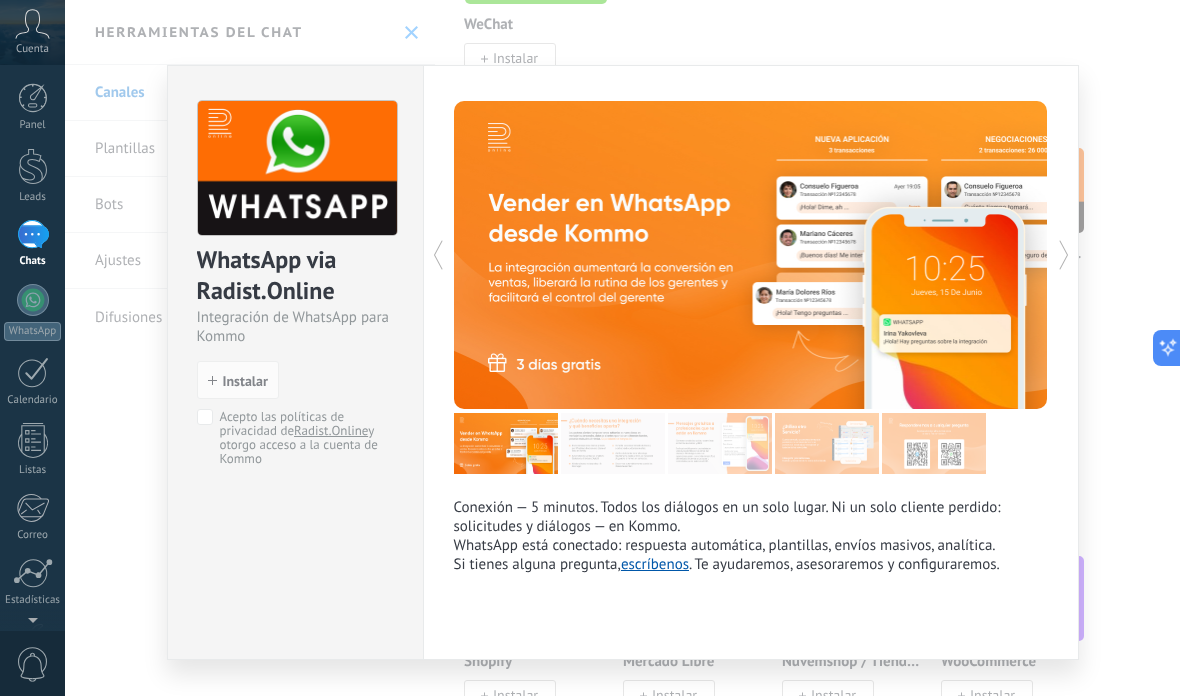 click on "WhatsApp via Radist.Online Integración de WhatsApp para Kommo install Instalar Acepto las políticas de privacidad de  Radist.Online  y otorgo acceso a la cuenta de Kommo Conexión — 5 minutos. Todos los diálogos en un solo lugar. Ni un solo cliente perdido: solicitudes y diálogos — en Kommo. WhatsApp está conectado: respuesta automática, plantillas, envíos masivos, analítica. Si tienes alguna pregunta,  escríbenos . Te ayudaremos, asesoraremos y configuraremos. más" at bounding box center (622, 348) 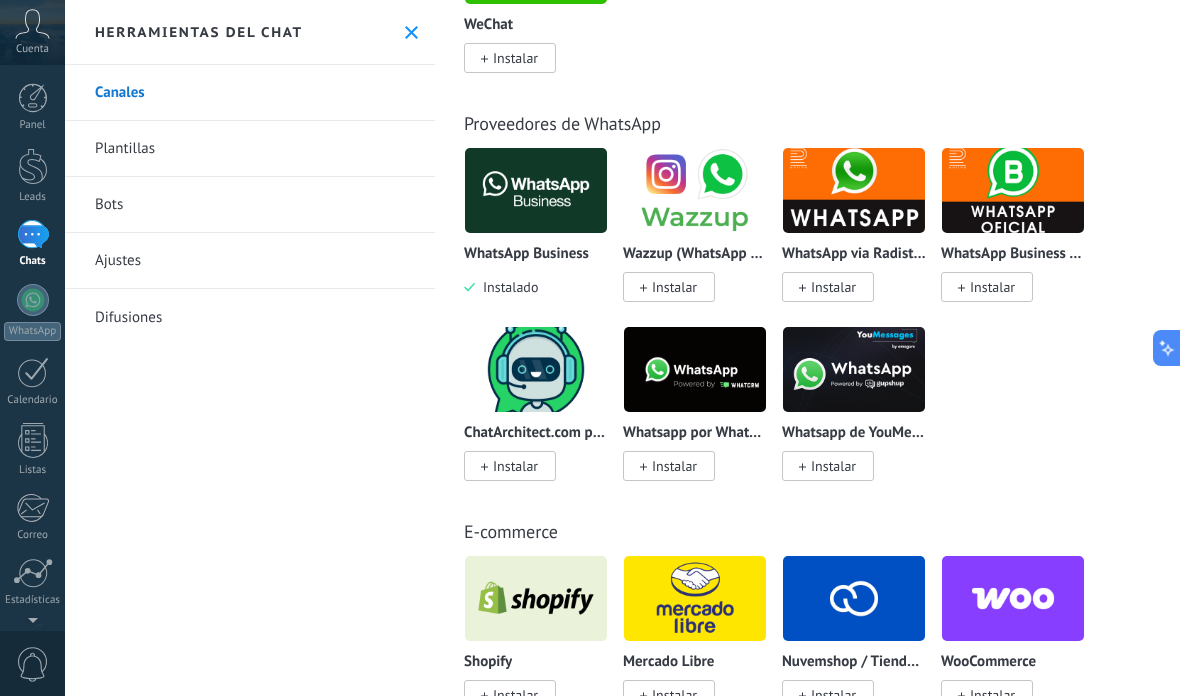 click at bounding box center [695, 369] 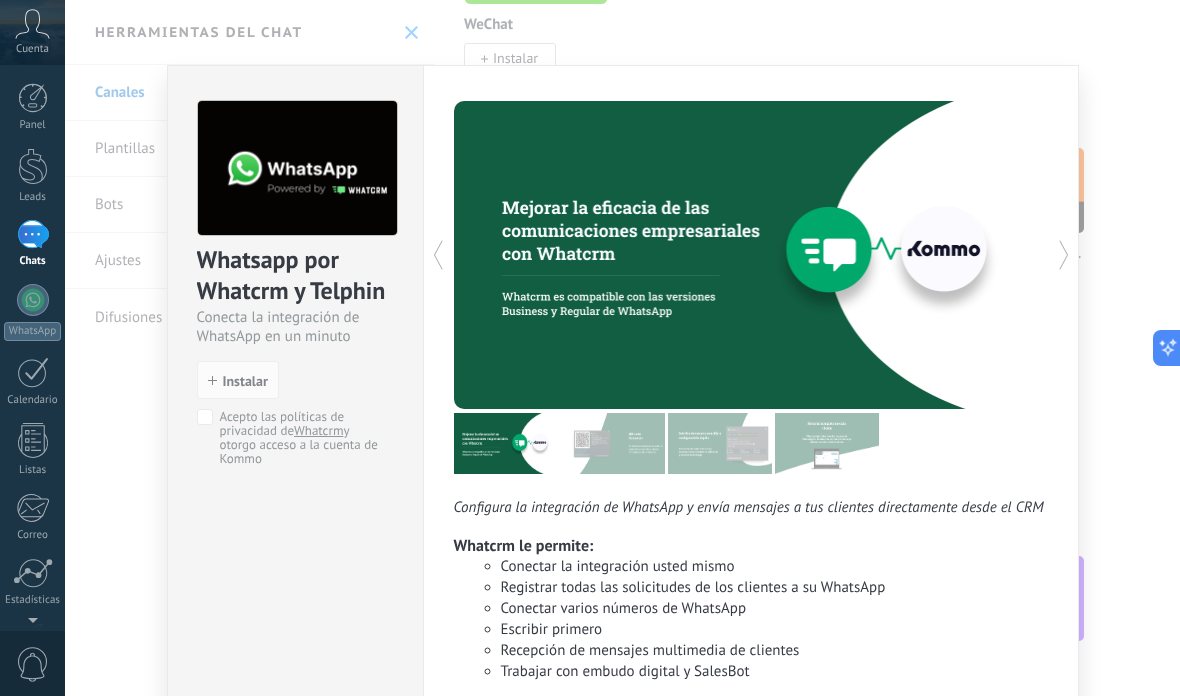 click on "Whatsapp por Whatcrm y Telphin Conecta la integración de WhatsApp en un minuto install Instalar Acepto las políticas de privacidad de  Whatcrm  y otorgo acceso a la cuenta de Kommo
Configura la integración de WhatsApp y envía mensajes a tus clientes directamente desde el CRM
Whatcrm le permite:
Conectar la integración usted mismo
Registrar todas las solicitudes de los clientes a su WhatsApp
Conectar varios números de WhatsApp
Escribir primero
Recepción de mensajes multimedia de clientes
Trabajar con embudo digital y SalesBot
Periodo de prueba:   ¡3 días!
Precio desde $15.9
más" at bounding box center (622, 348) 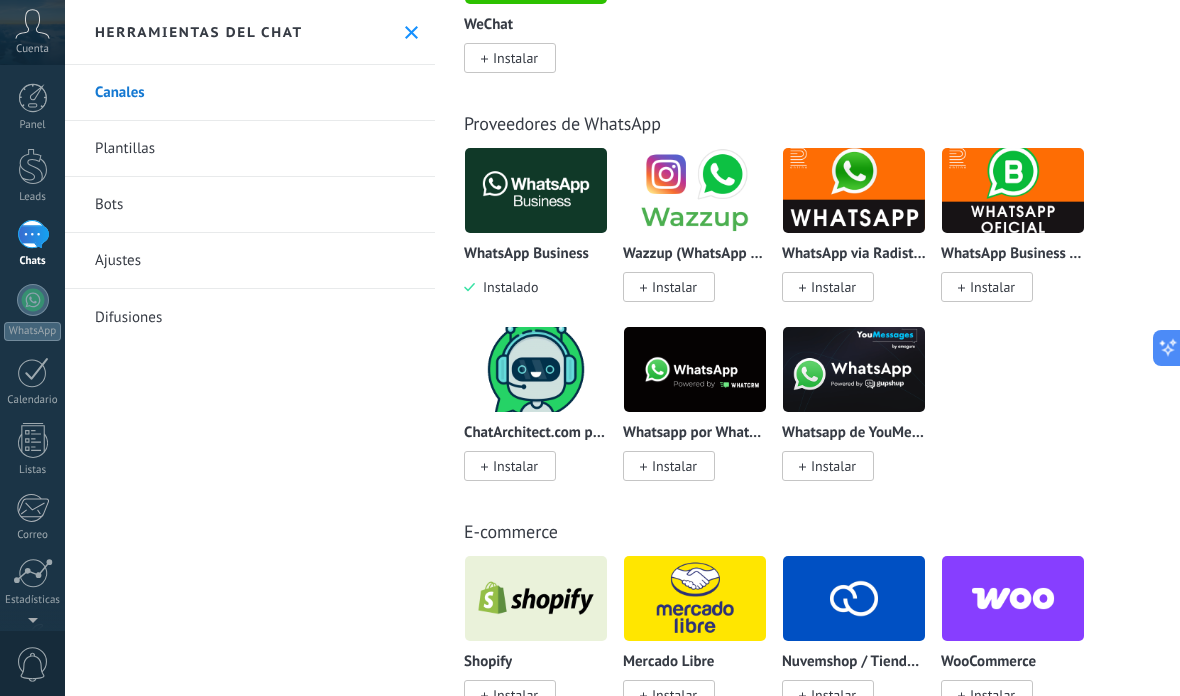 click at bounding box center [536, 190] 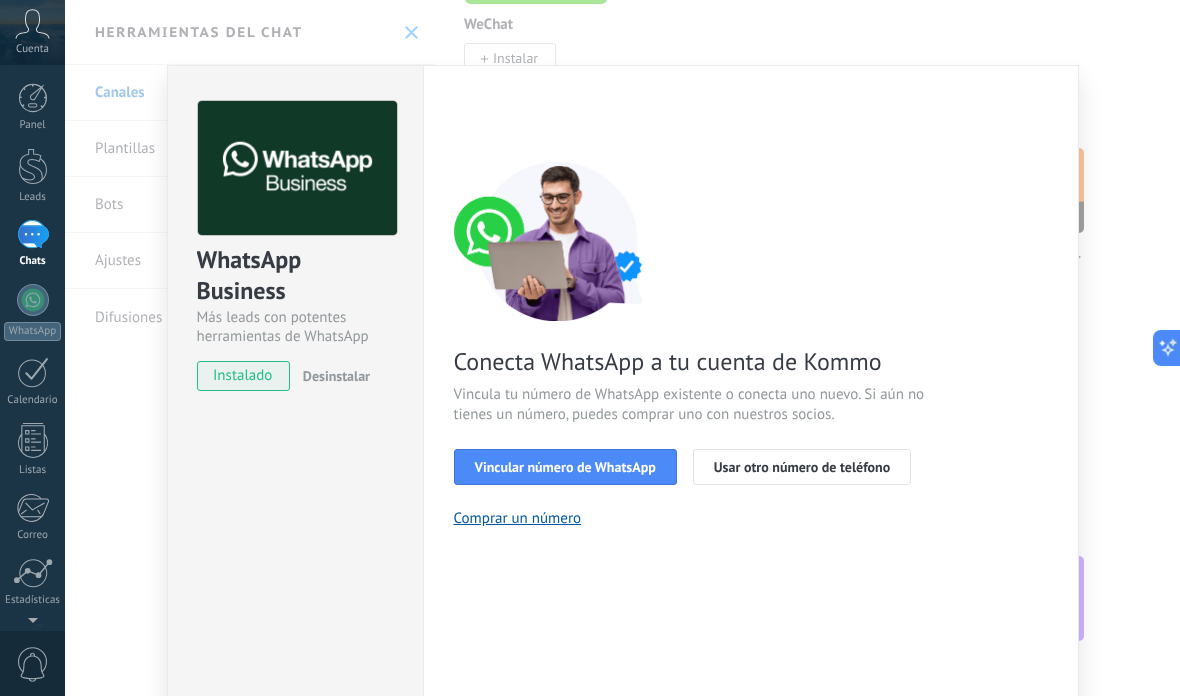 scroll, scrollTop: 0, scrollLeft: 0, axis: both 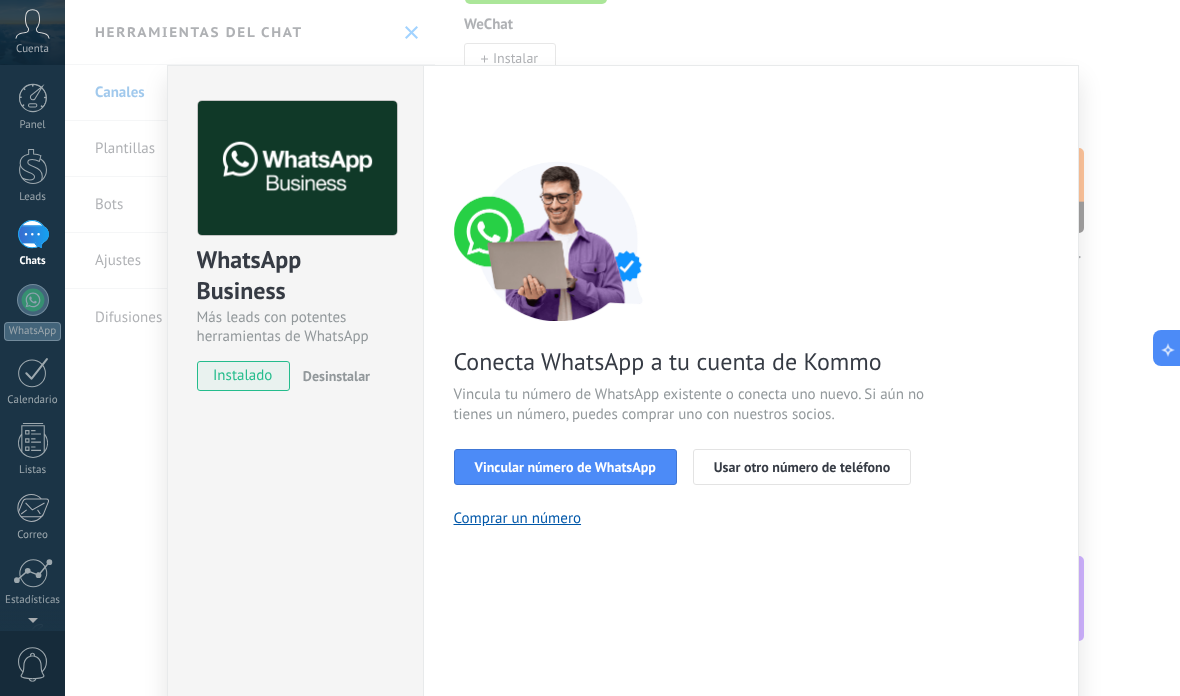 click on "WhatsApp Business Más leads con potentes herramientas de WhatsApp instalado Desinstalar Configuraciones Autorizaciones Esta pestaña registra a los usuarios que han concedido acceso a las integración a esta cuenta. Si deseas remover la posibilidad que un usuario pueda enviar solicitudes a la cuenta en nombre de esta integración, puedes revocar el acceso. Si el acceso a todos los usuarios es revocado, la integración dejará de funcionar. Esta aplicacion está instalada, pero nadie le ha dado acceso aun. WhatsApp Cloud API más _:  Guardar < Volver 1 Seleccionar aplicación 2 Conectar Facebook  3 Finalizar configuración Conecta WhatsApp a tu cuenta de Kommo Vincula tu número de WhatsApp existente o conecta uno nuevo. Si aún no tienes un número, puedes comprar uno con nuestros socios. Vincular número de WhatsApp Usar otro número de teléfono Comprar un número ¿Necesitas ayuda?" at bounding box center [622, 348] 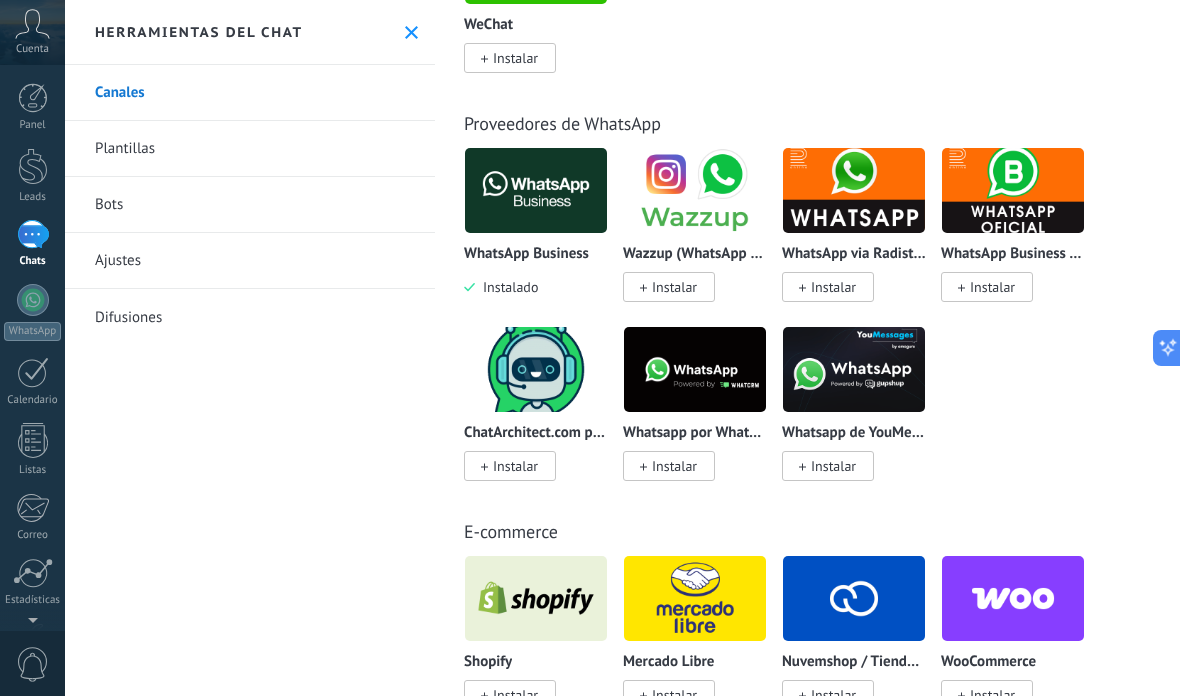 click at bounding box center (695, 190) 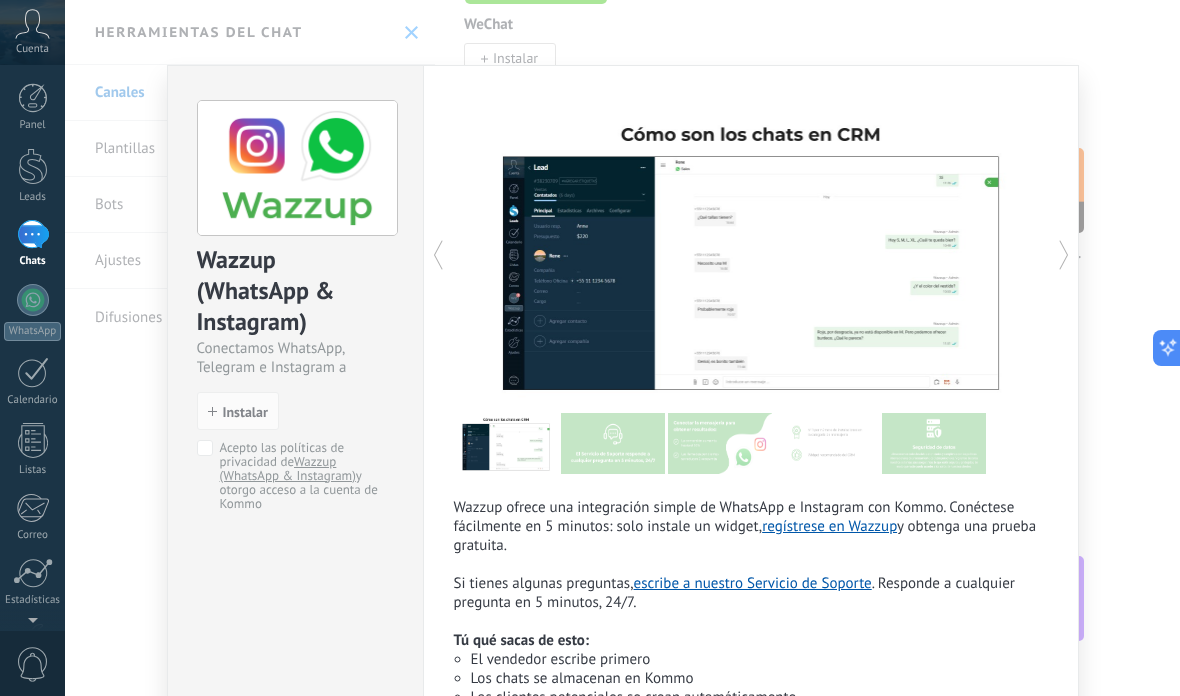 click on "Wazzup (WhatsApp & Instagram) Conectamos WhatsApp, Telegram e Instagram a Kommo install Instalar Acepto las políticas de privacidad de  Wazzup (WhatsApp & Instagram)  y otorgo acceso a la cuenta de Kommo Wazzup ofrece una integración simple de WhatsApp e Instagram con Kommo. Conéctese fácilmente en 5 minutos: solo instale un widget,  regístrese en Wazzup  y obtenga una prueba gratuita.
Si tienes algunas preguntas,  escribe a nuestro Servicio de Soporte .  Responde a cualquier pregunta en 5 minutos, 24/7.
Tú qué sacas de esto:
El vendedor escribe primero
Los chats se almacenan en Kommo
Los clientes potenciales se crean automáticamente
Planes de precios Wazzup más" at bounding box center (622, 348) 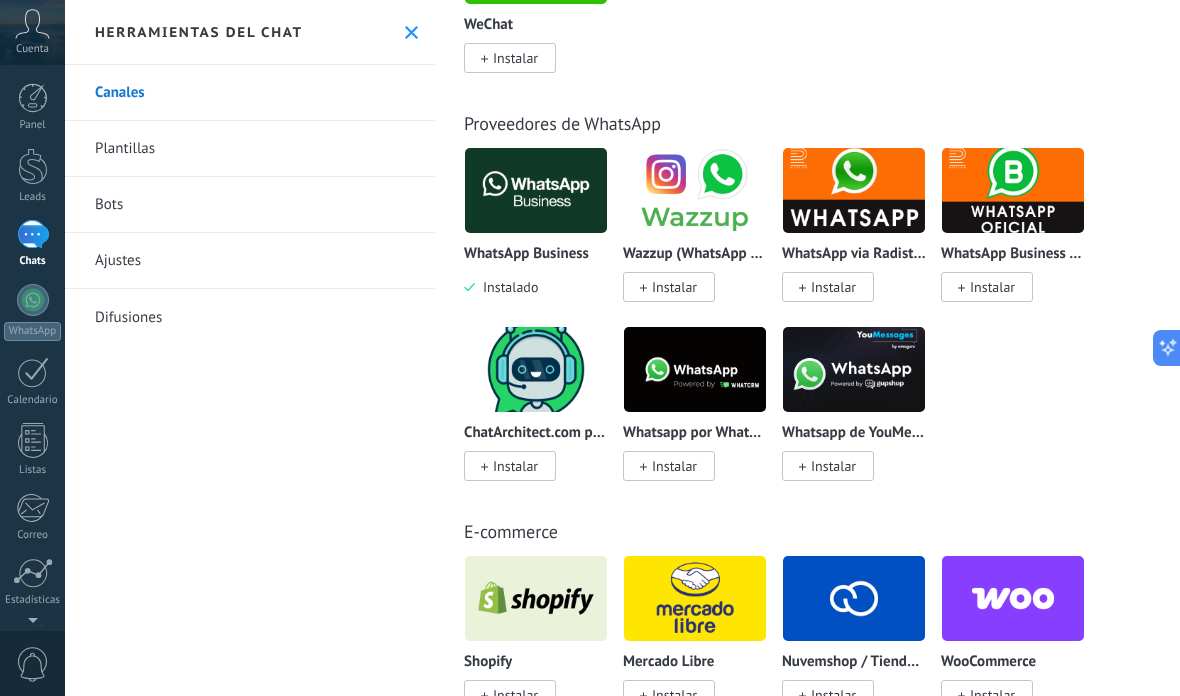 click at bounding box center [854, 190] 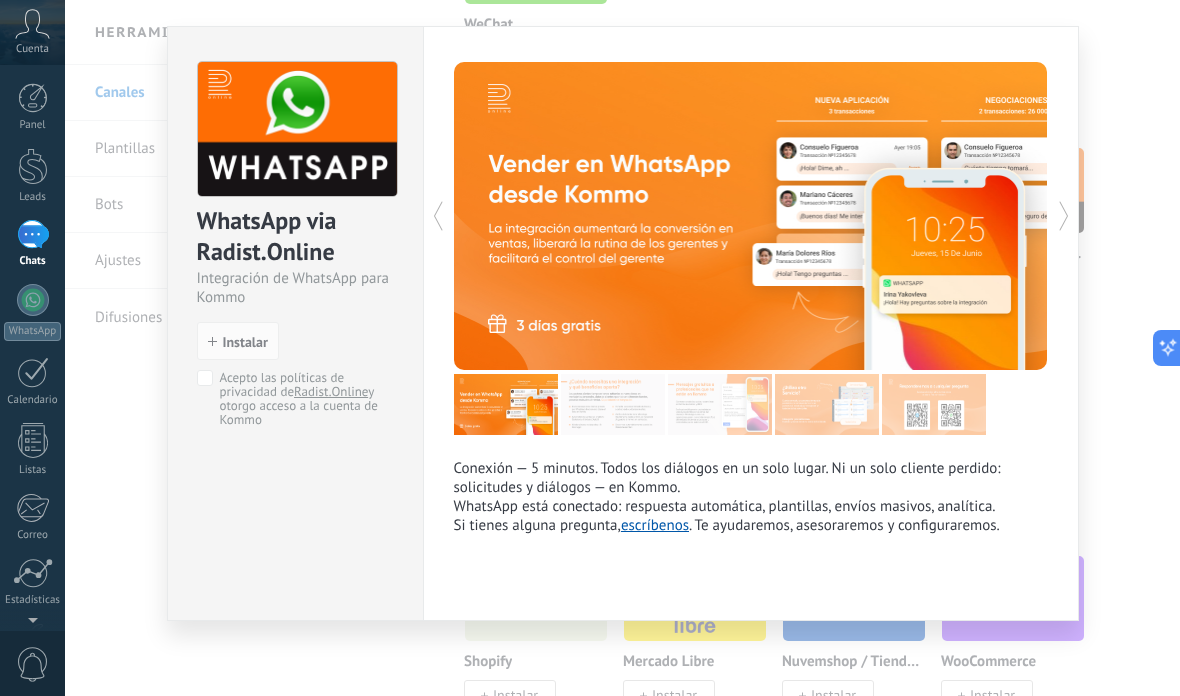 scroll, scrollTop: 39, scrollLeft: 0, axis: vertical 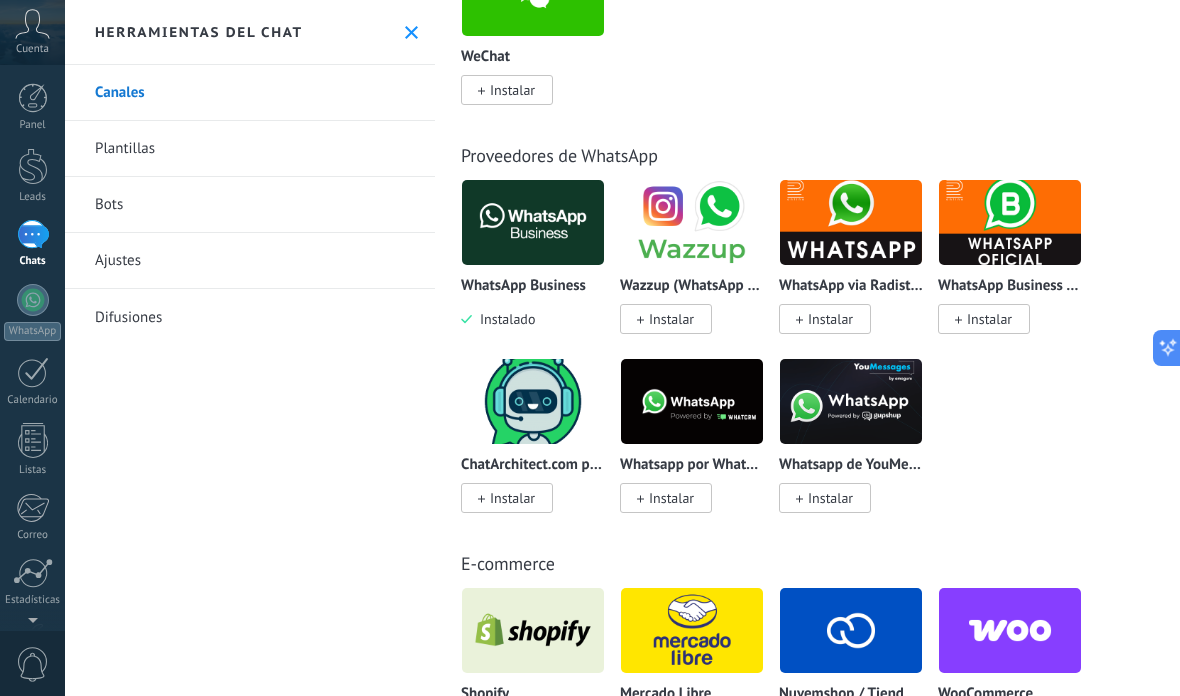 click at bounding box center [533, 401] 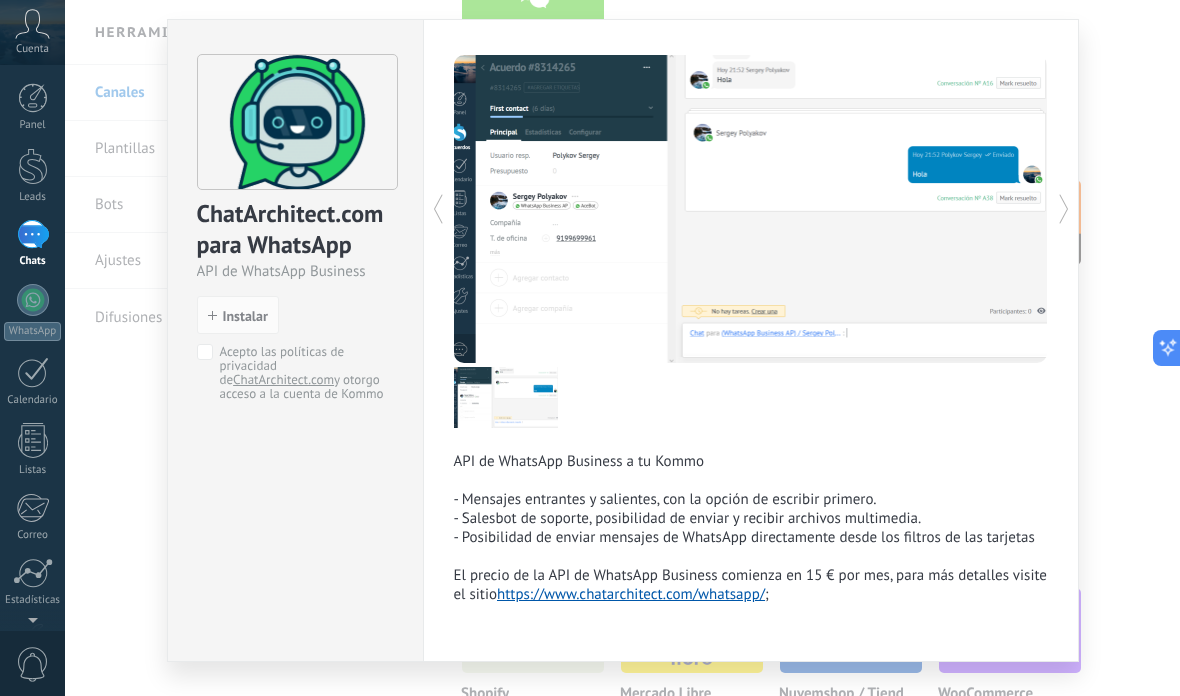 scroll, scrollTop: 47, scrollLeft: 0, axis: vertical 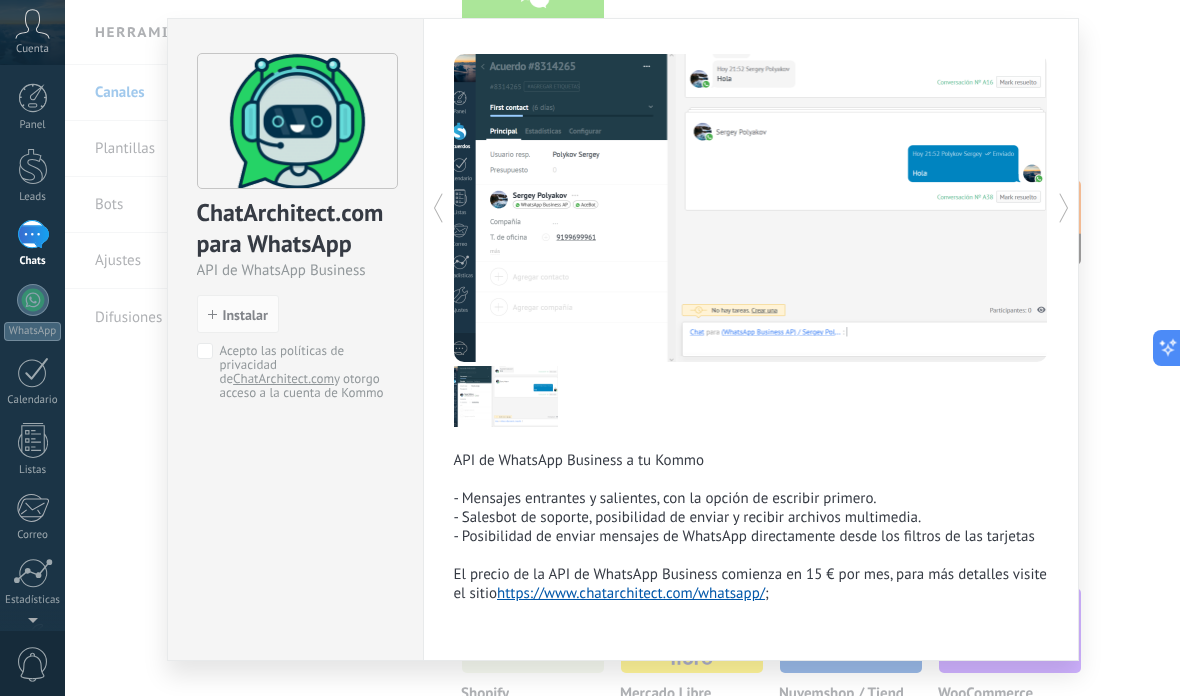 click on "ChatArchitect.com para WhatsApp API de WhatsApp Business install Instalar Acepto las políticas de privacidad de  ChatArchitect.com  y otorgo acceso a la cuenta de Kommo API de WhatsApp Business a tu Kommo
- Mensajes entrantes y salientes, con la opción de escribir primero.
- Salesbot de soporte, posibilidad de enviar y recibir archivos multimedia.
- Posibilidad de enviar mensajes de WhatsApp directamente desde los filtros de las tarjetas
El precio de la API de WhatsApp Business comienza en 15 € por mes, para más detalles visite el sitio  https://www.[WEBSITE]/whatsapp/ ; más" at bounding box center (622, 348) 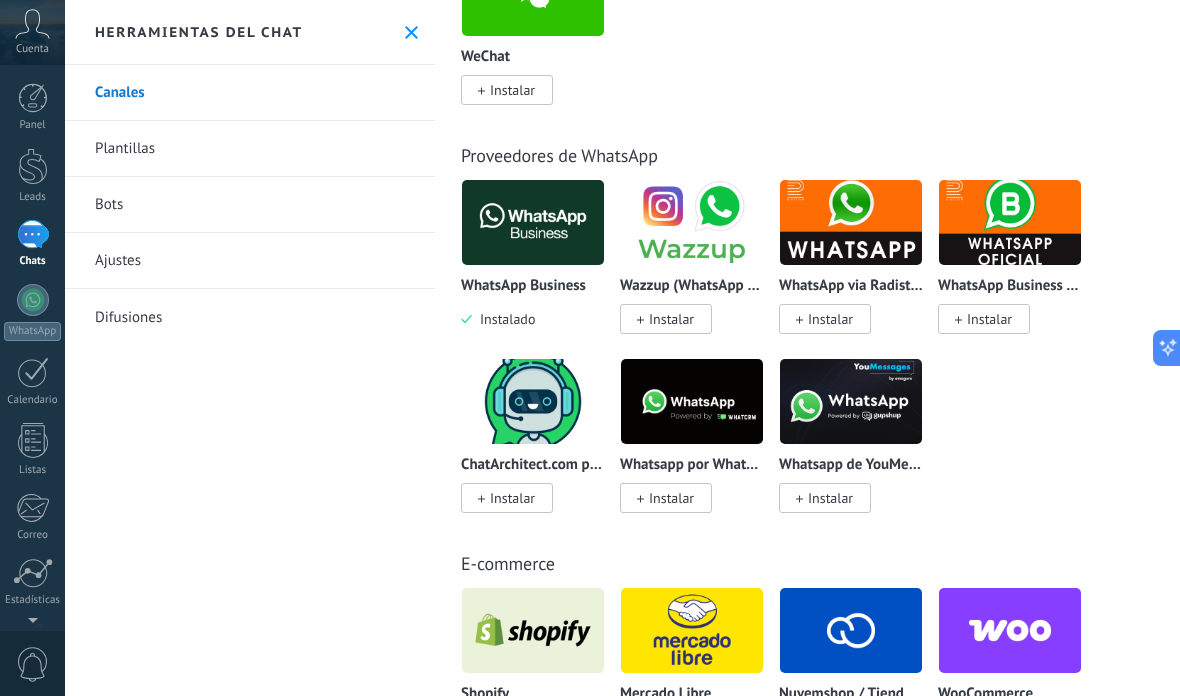 scroll, scrollTop: 0, scrollLeft: 0, axis: both 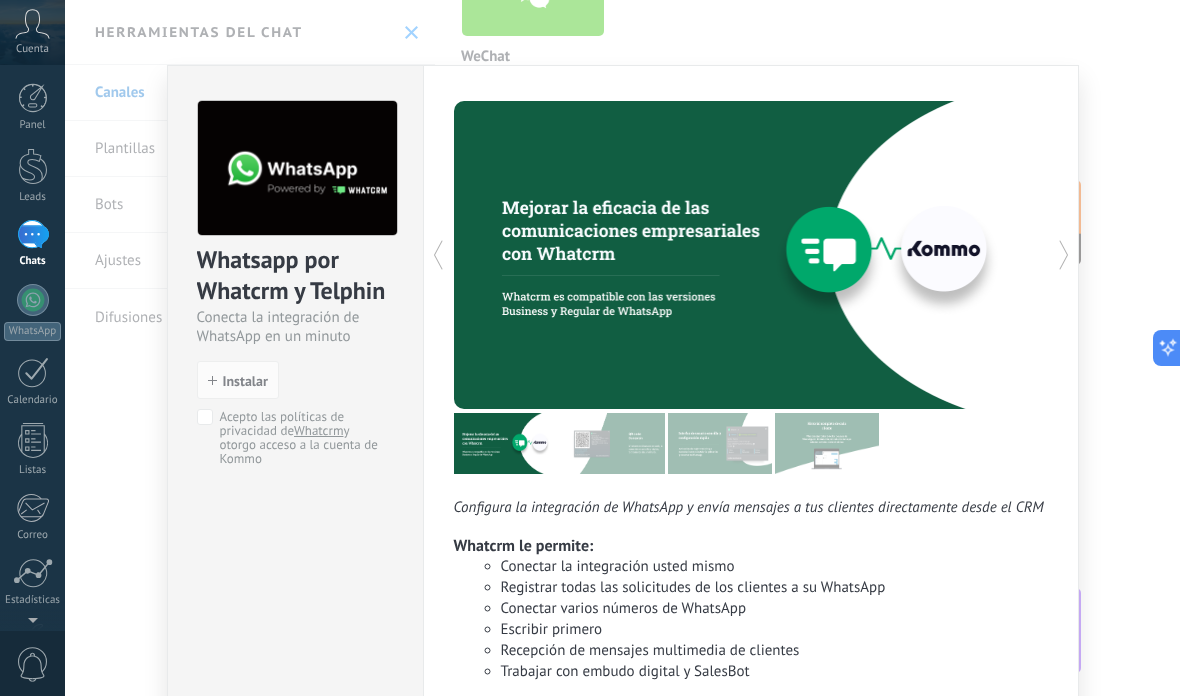 click on "Whatsapp por Whatcrm y Telphin Conecta la integración de WhatsApp en un minuto install Instalar Acepto las políticas de privacidad de  Whatcrm  y otorgo acceso a la cuenta de Kommo
Configura la integración de WhatsApp y envía mensajes a tus clientes directamente desde el CRM
Whatcrm le permite:
Conectar la integración usted mismo
Registrar todas las solicitudes de los clientes a su WhatsApp
Conectar varios números de WhatsApp
Escribir primero
Recepción de mensajes multimedia de clientes
Trabajar con embudo digital y SalesBot
Periodo de prueba:   ¡3 días!
Precio desde $15.9
más" at bounding box center [622, 348] 